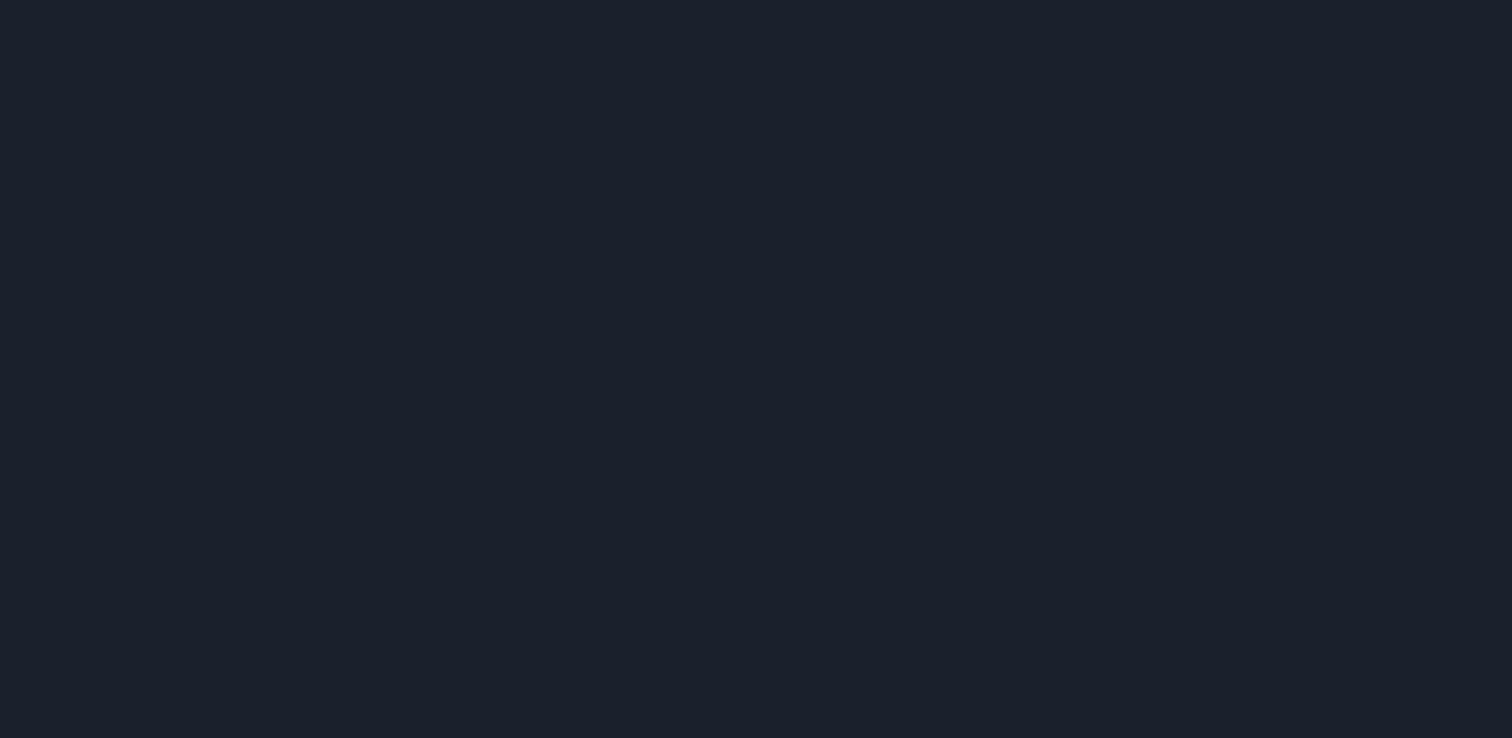 scroll, scrollTop: 0, scrollLeft: 0, axis: both 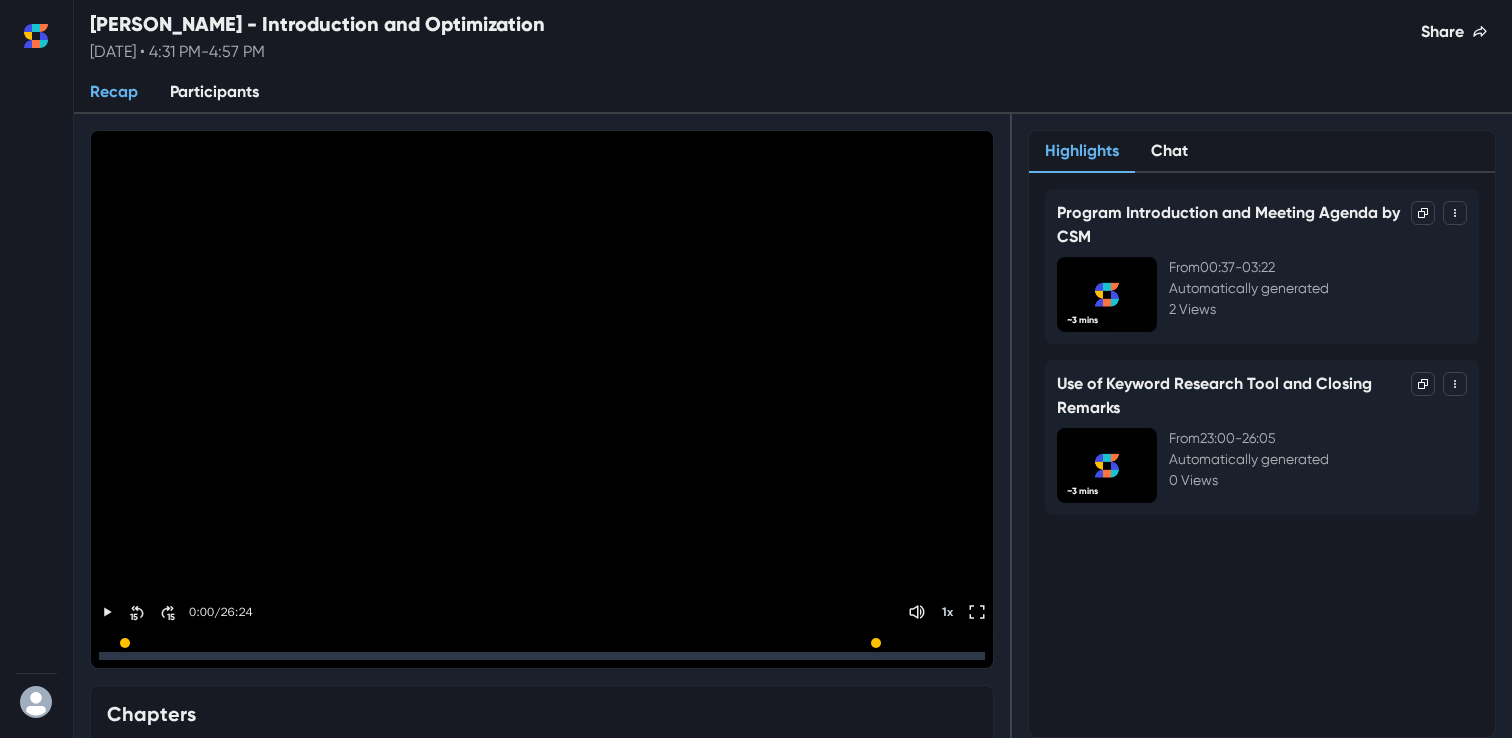 click 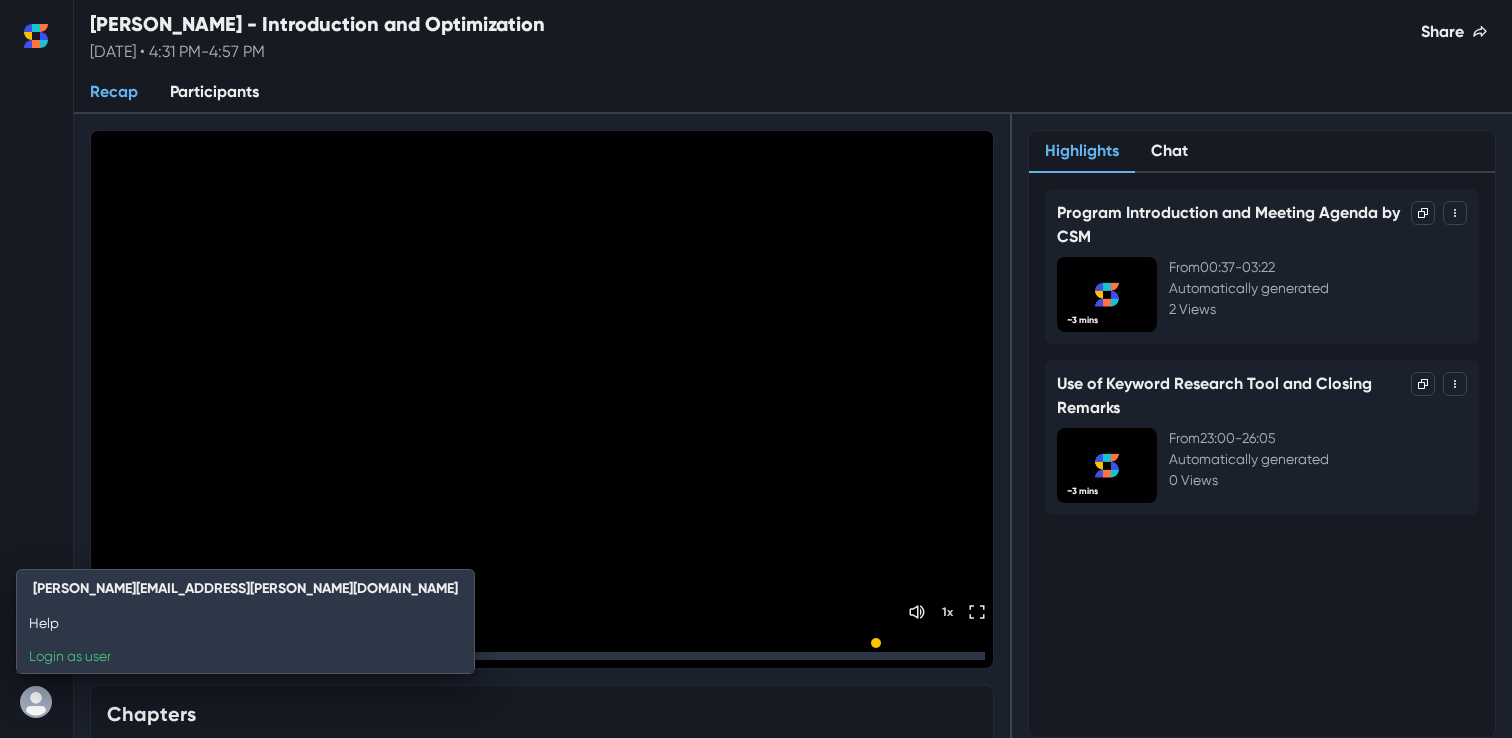 click 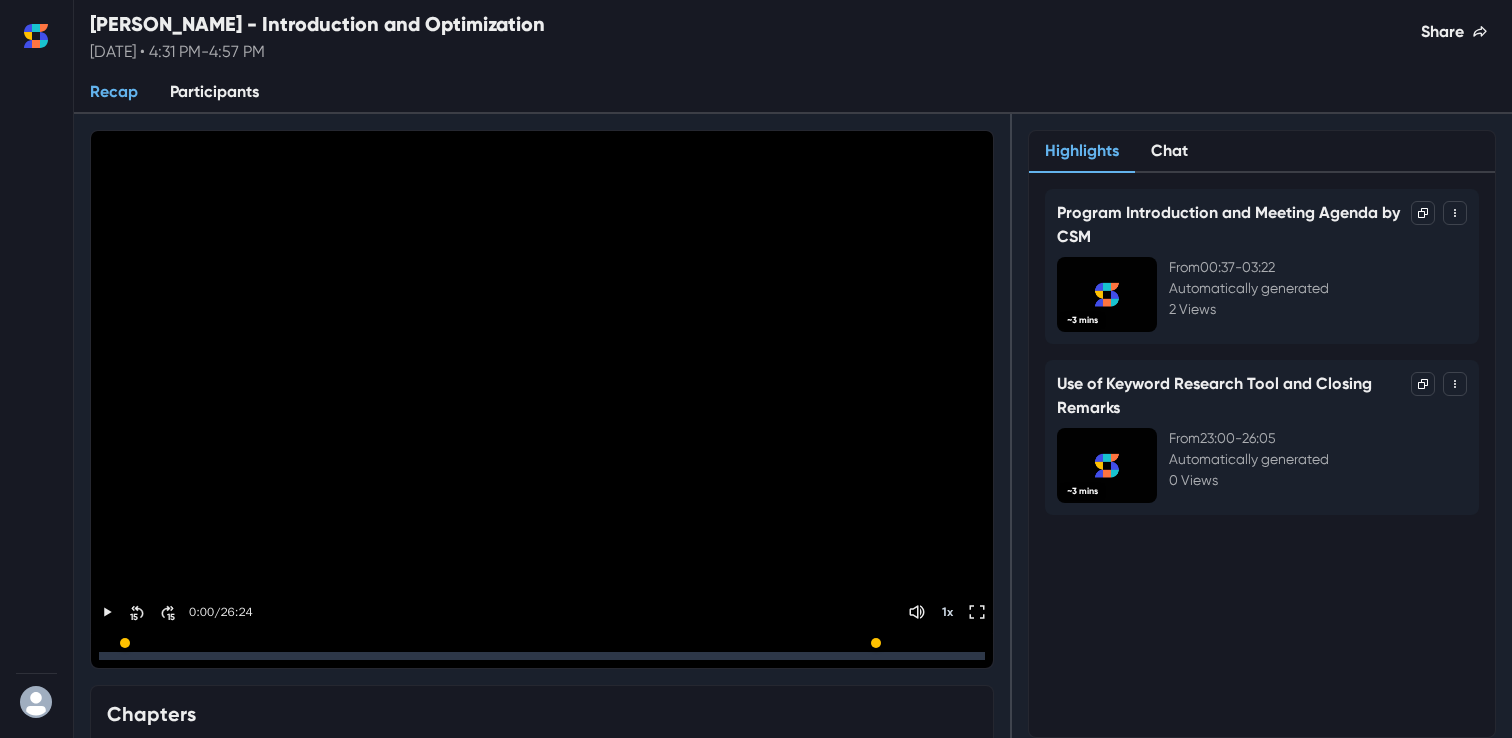 click 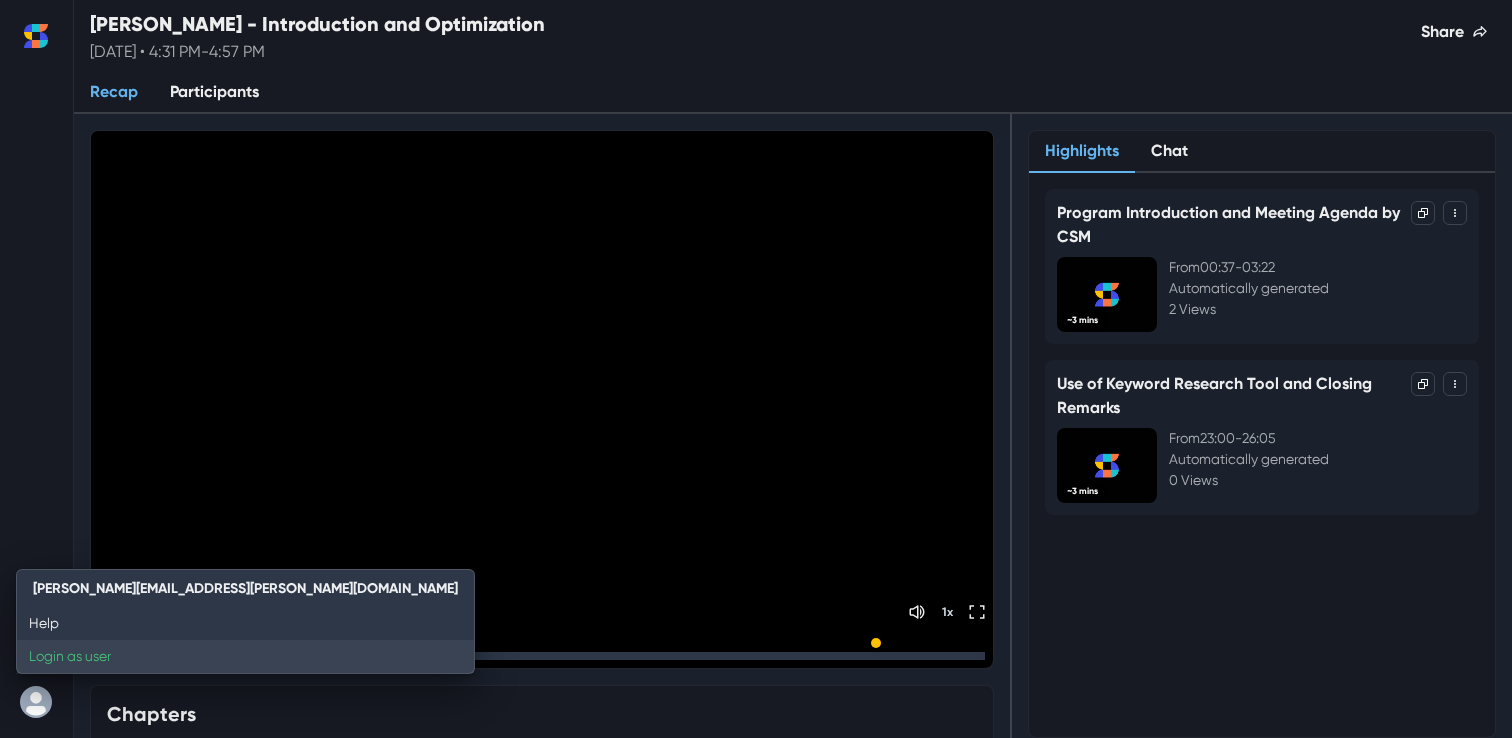 click on "Login as user" at bounding box center [245, 656] 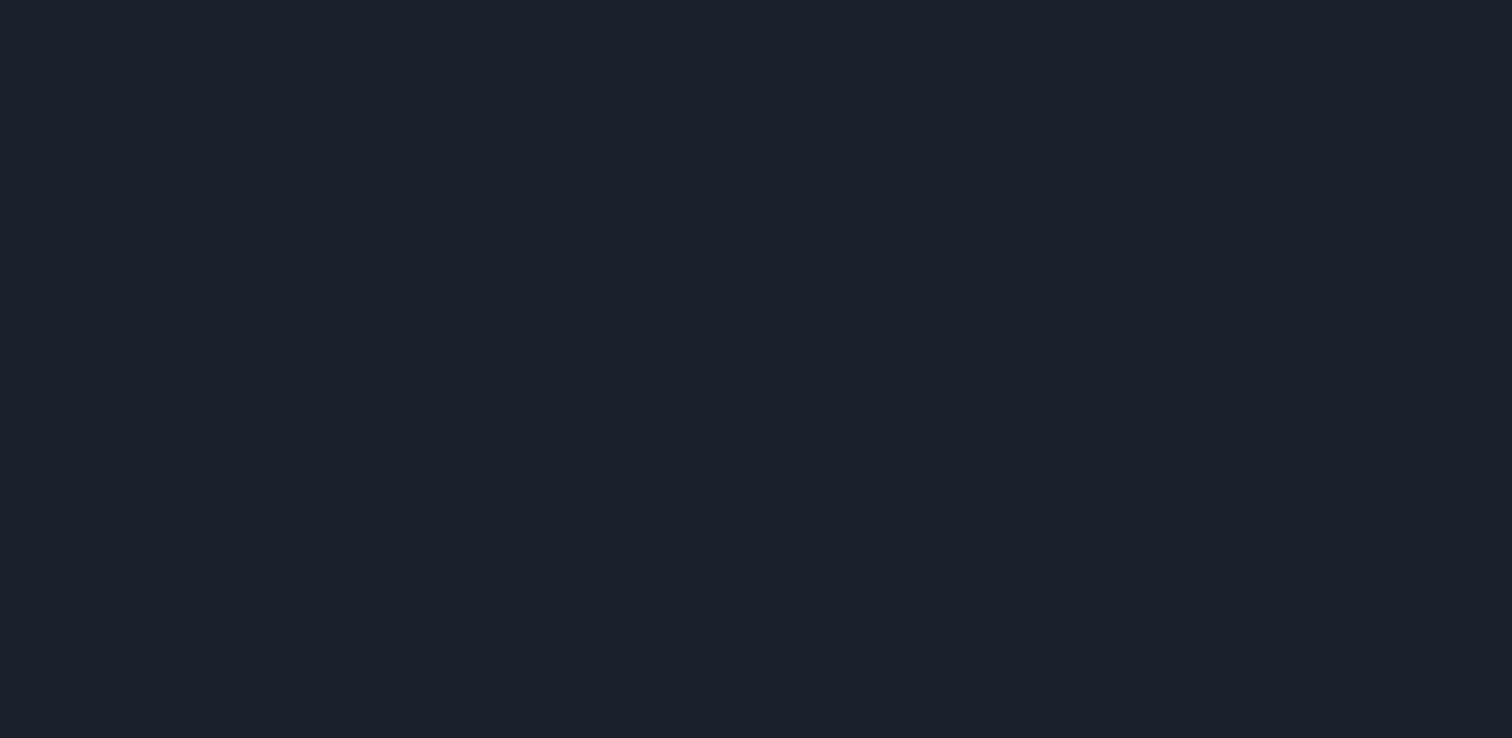 scroll, scrollTop: 0, scrollLeft: 0, axis: both 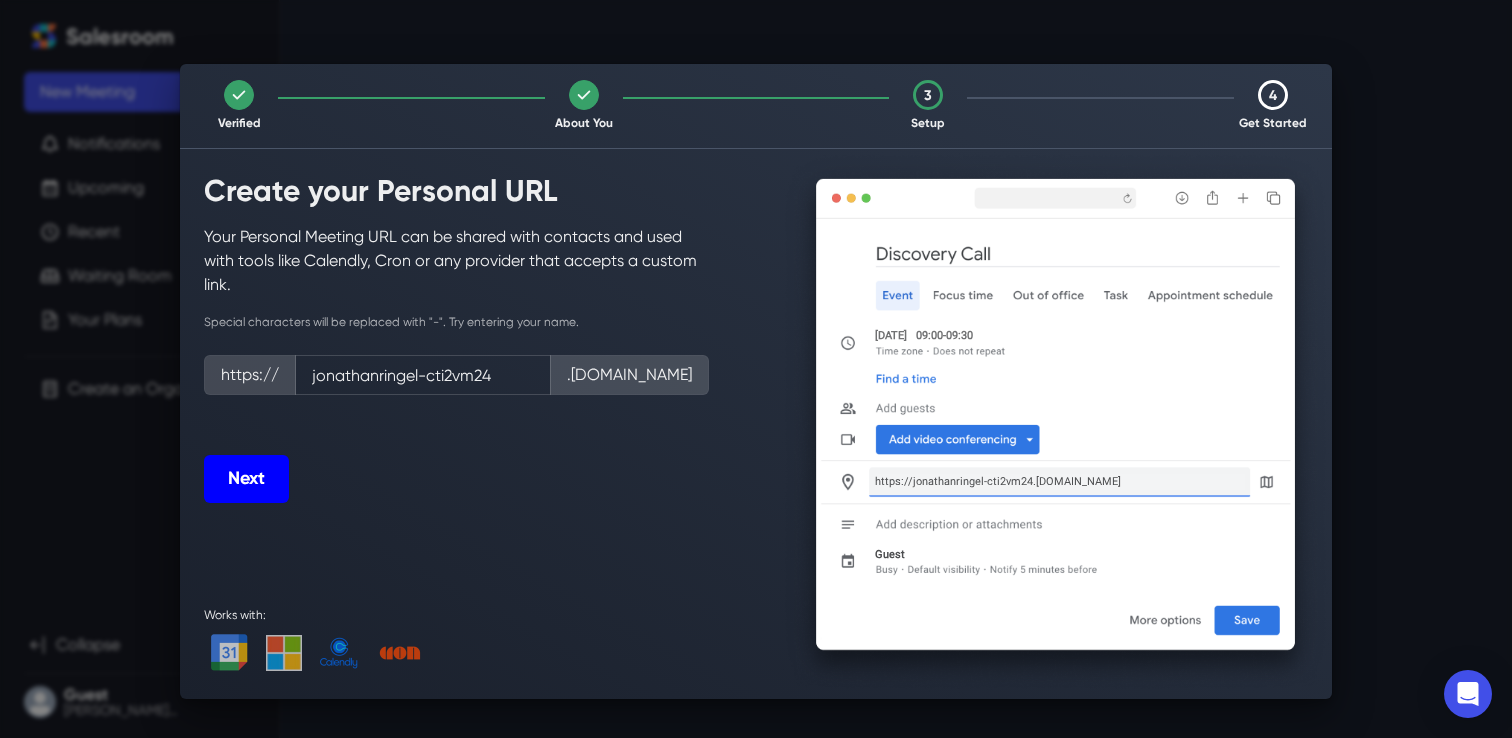 click on "Next" at bounding box center [246, 479] 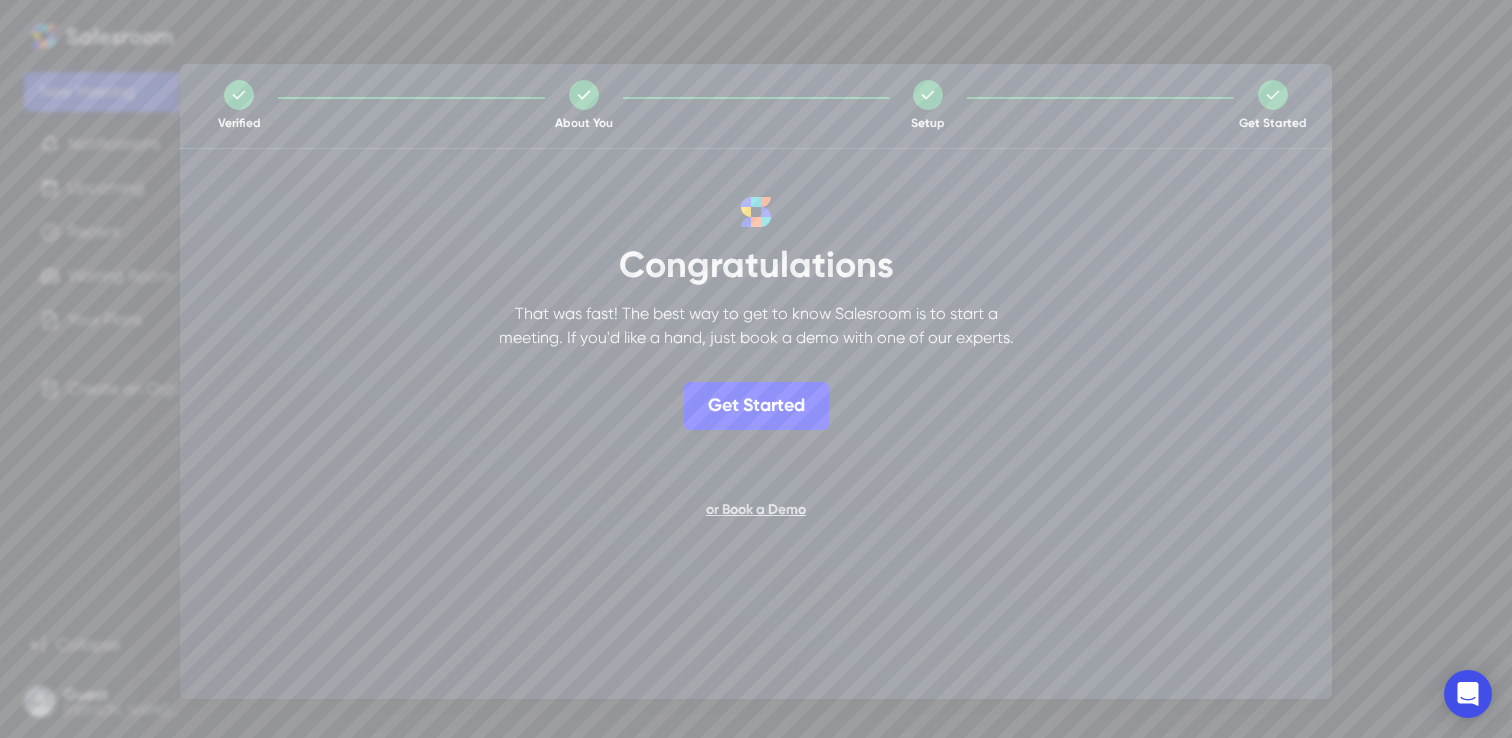 click on "Get Started" at bounding box center [756, 406] 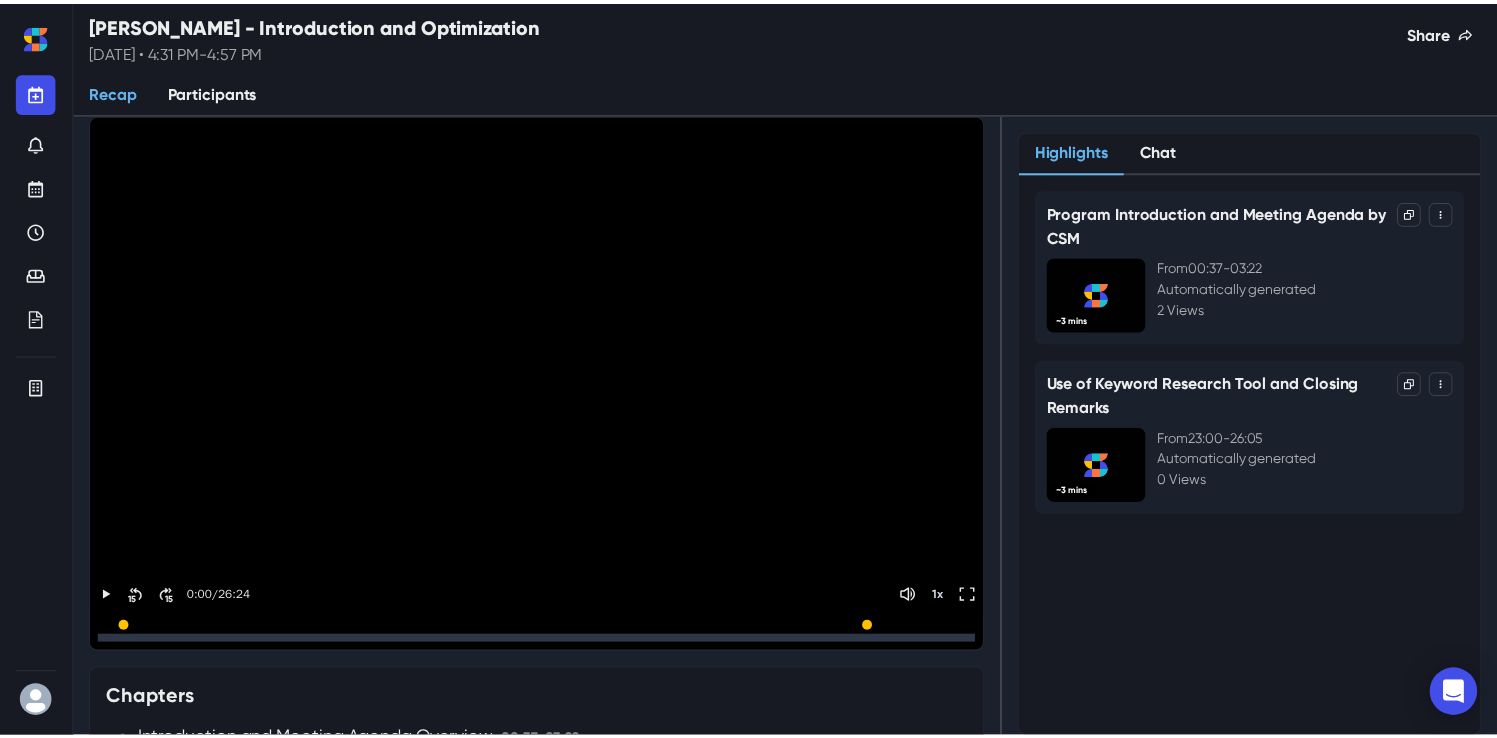 scroll, scrollTop: 0, scrollLeft: 0, axis: both 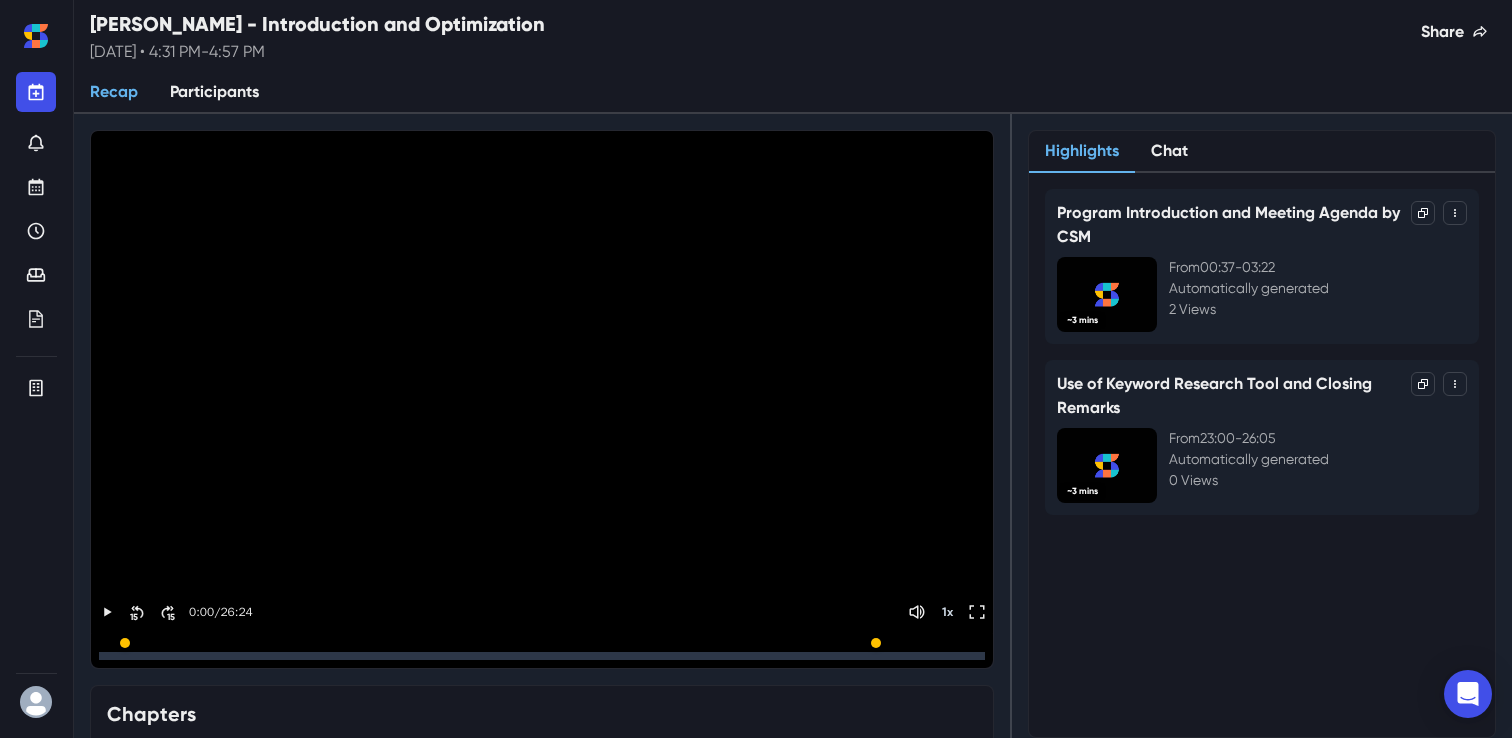 click 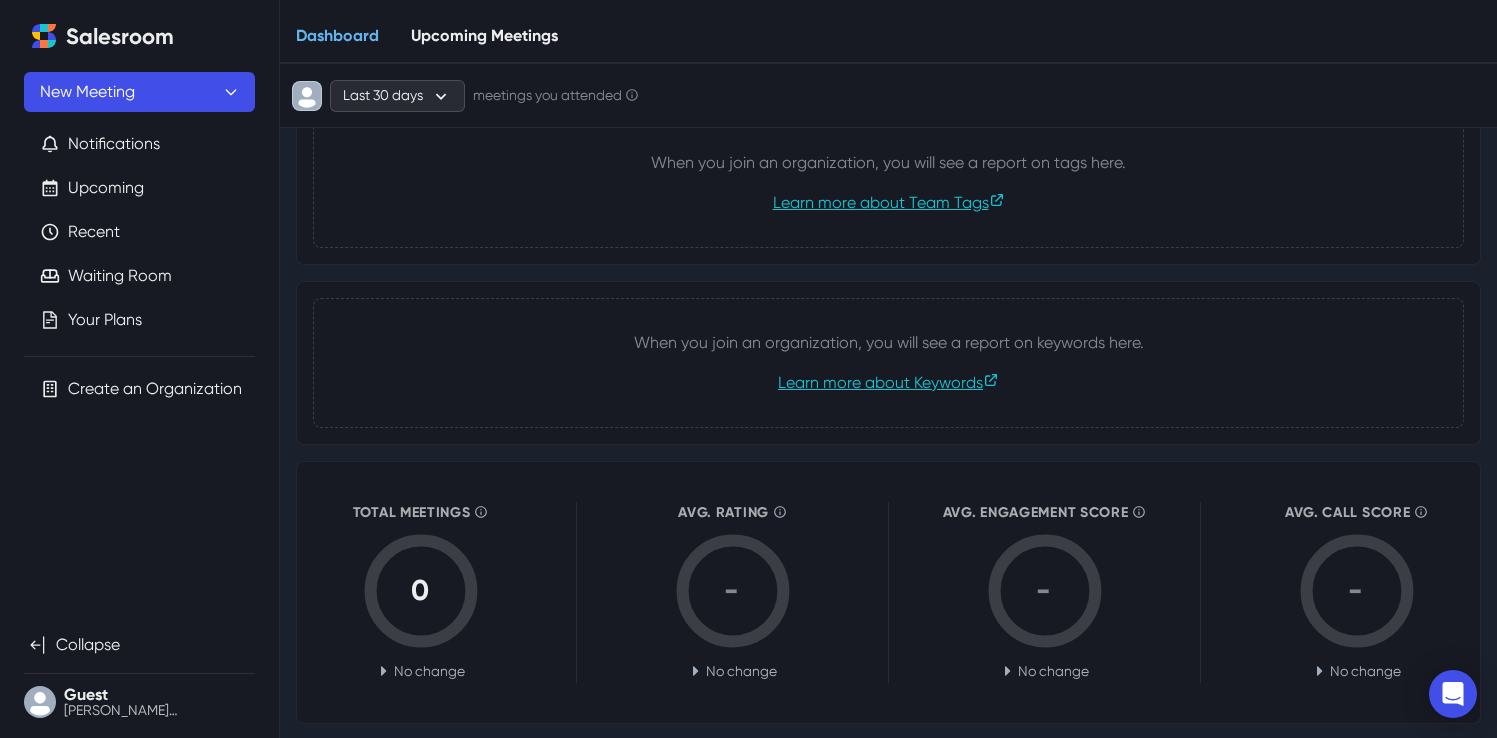 scroll, scrollTop: 0, scrollLeft: 0, axis: both 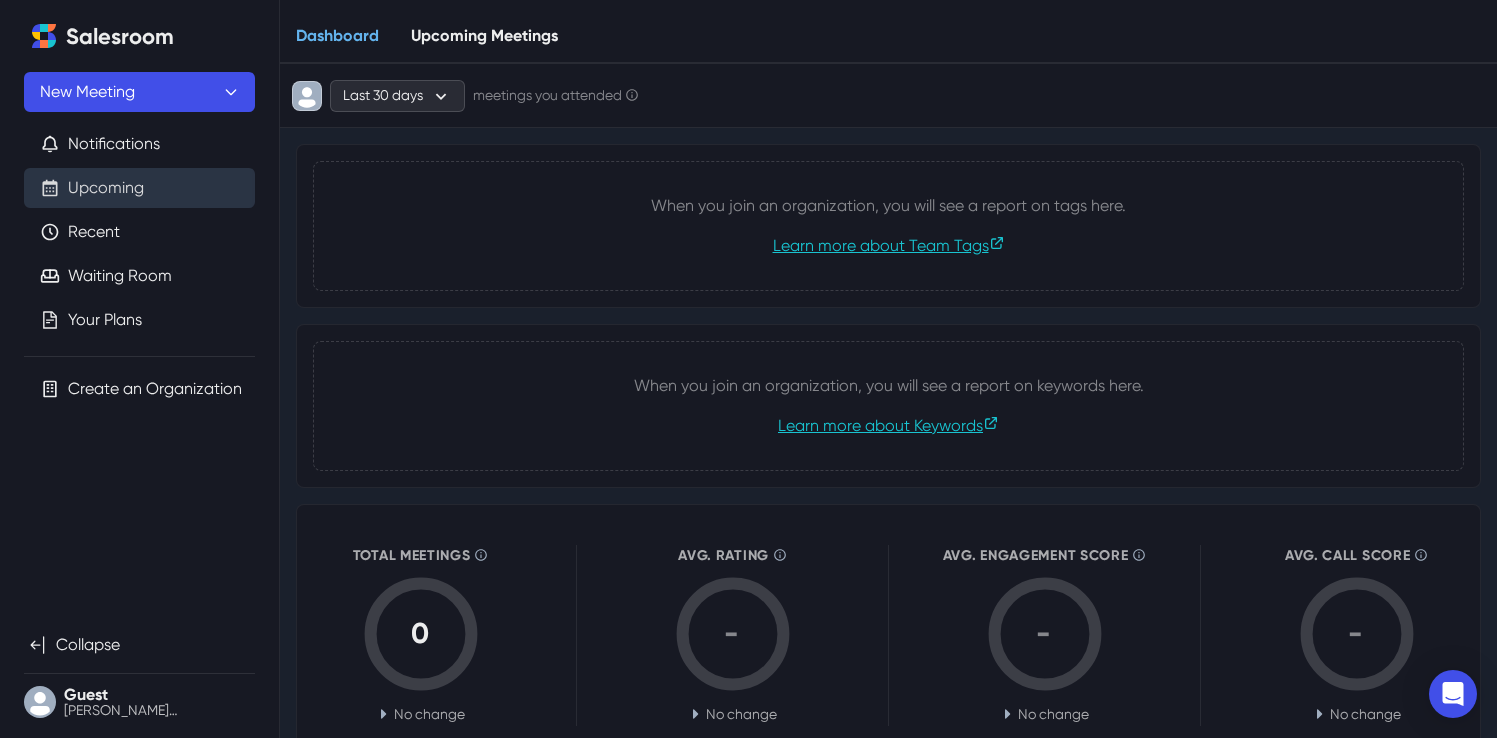 click on "Upcoming" at bounding box center [106, 188] 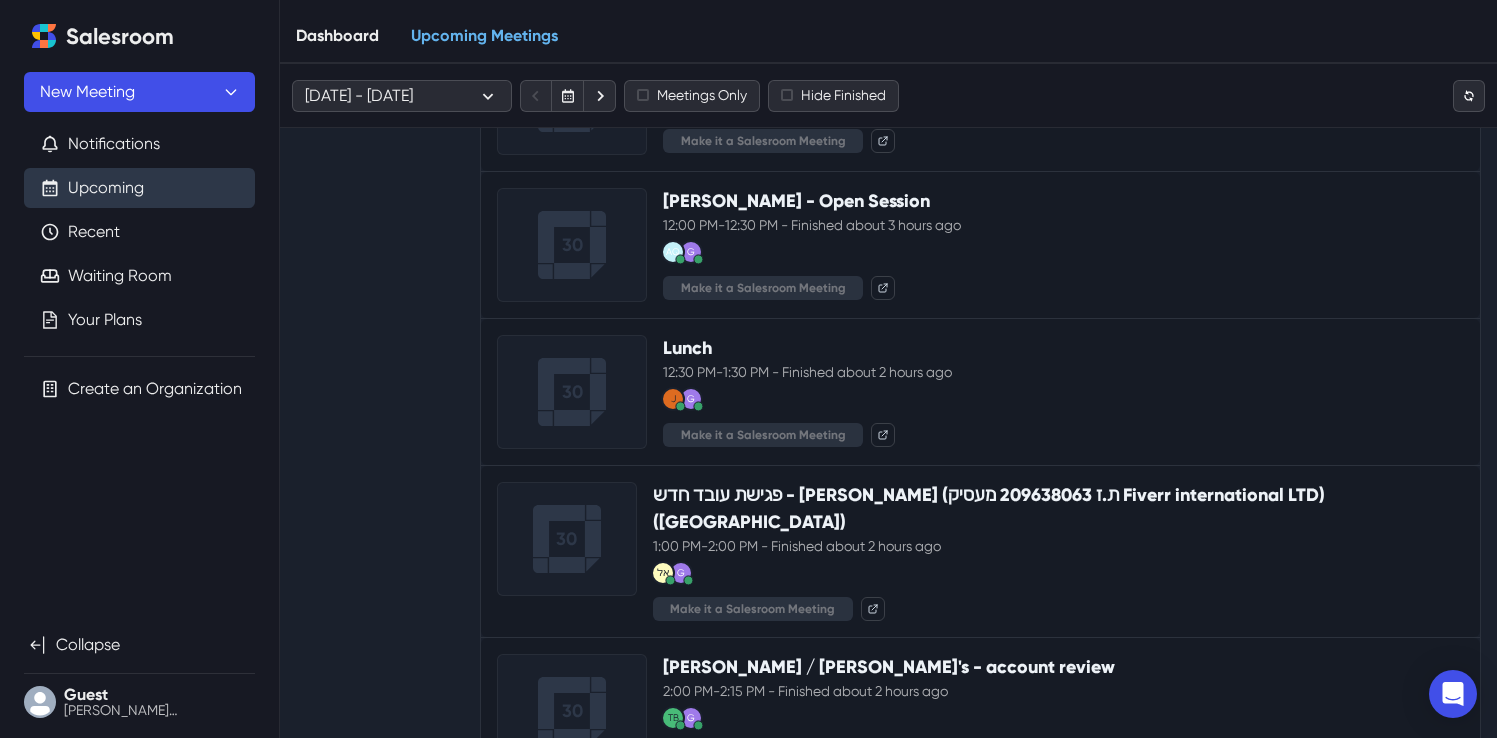 scroll, scrollTop: 90, scrollLeft: 0, axis: vertical 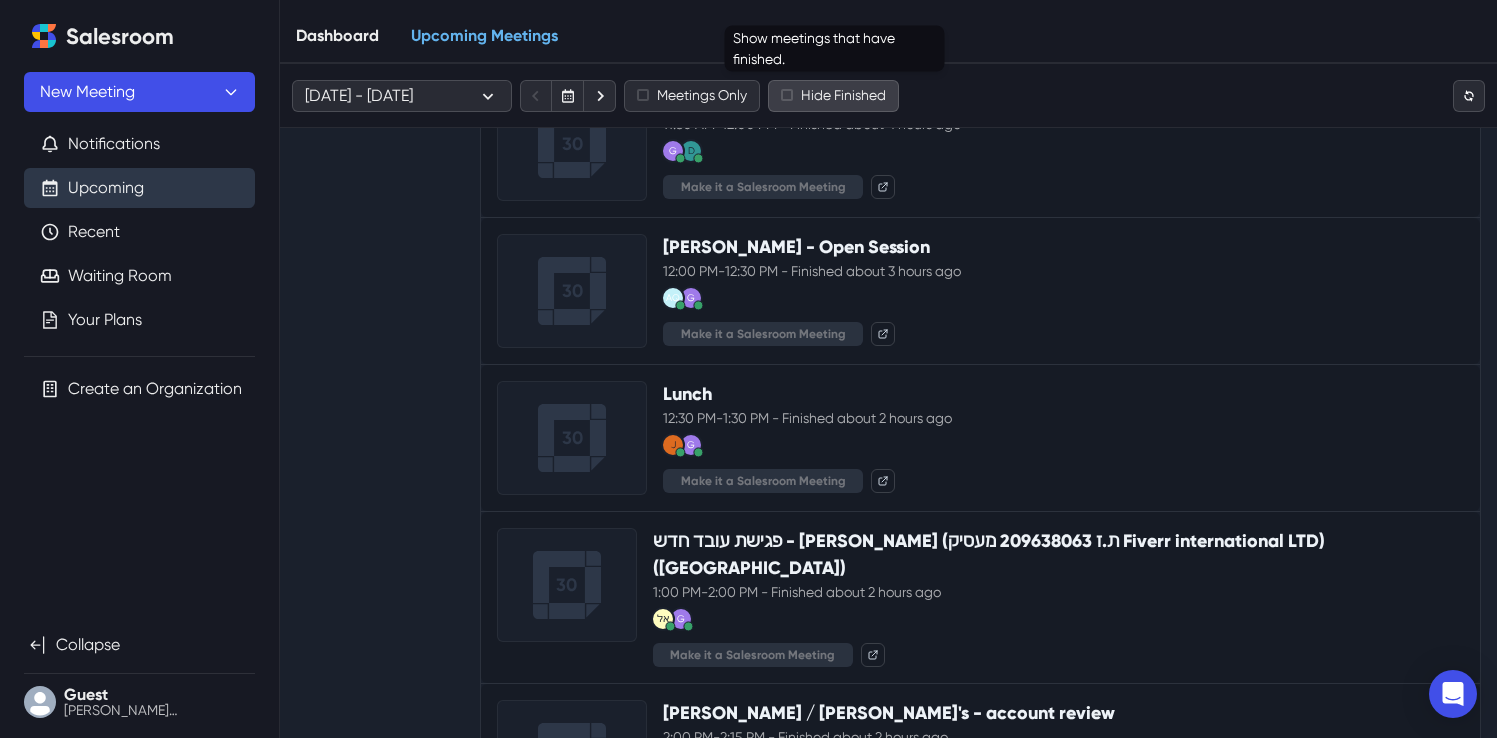 click on "Hide Finished" at bounding box center [833, 96] 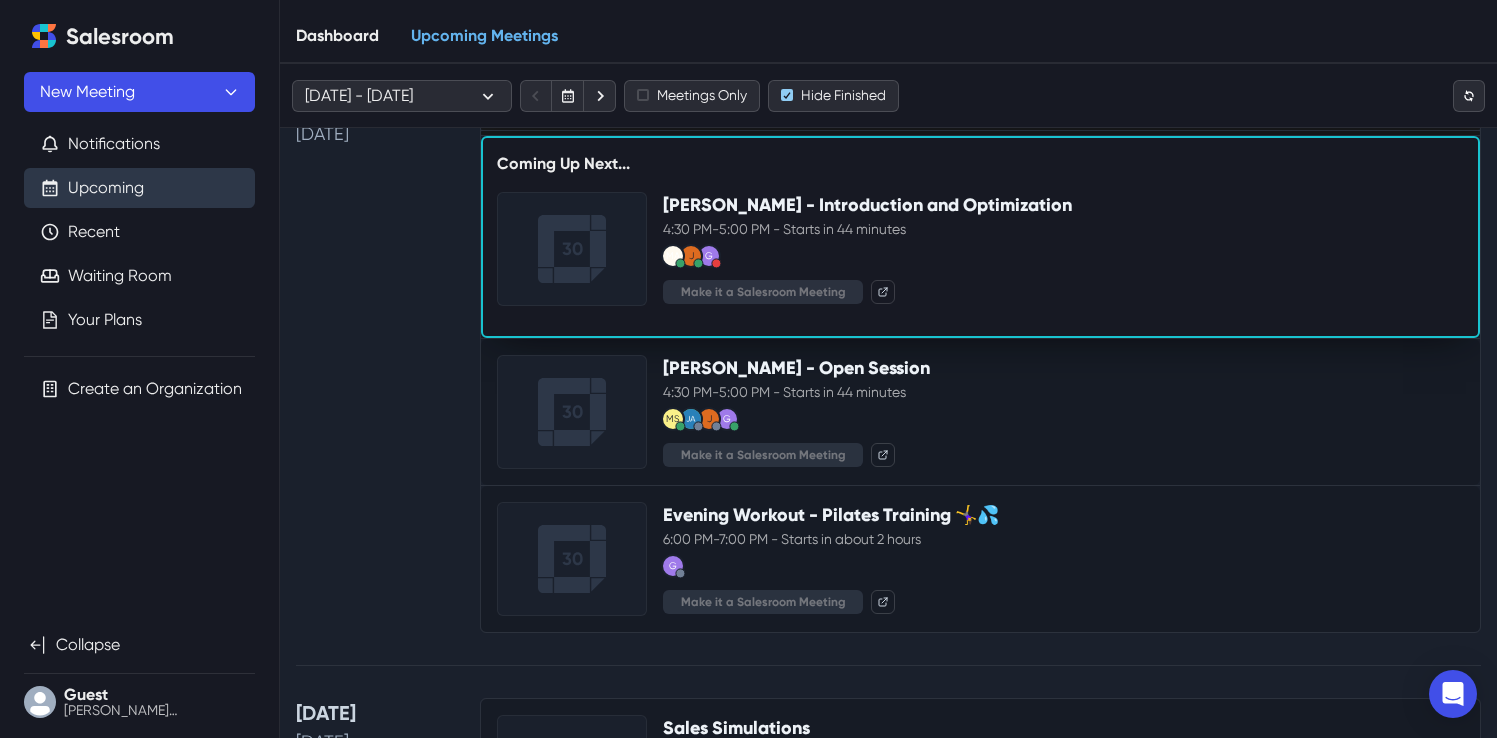 scroll, scrollTop: 84, scrollLeft: 0, axis: vertical 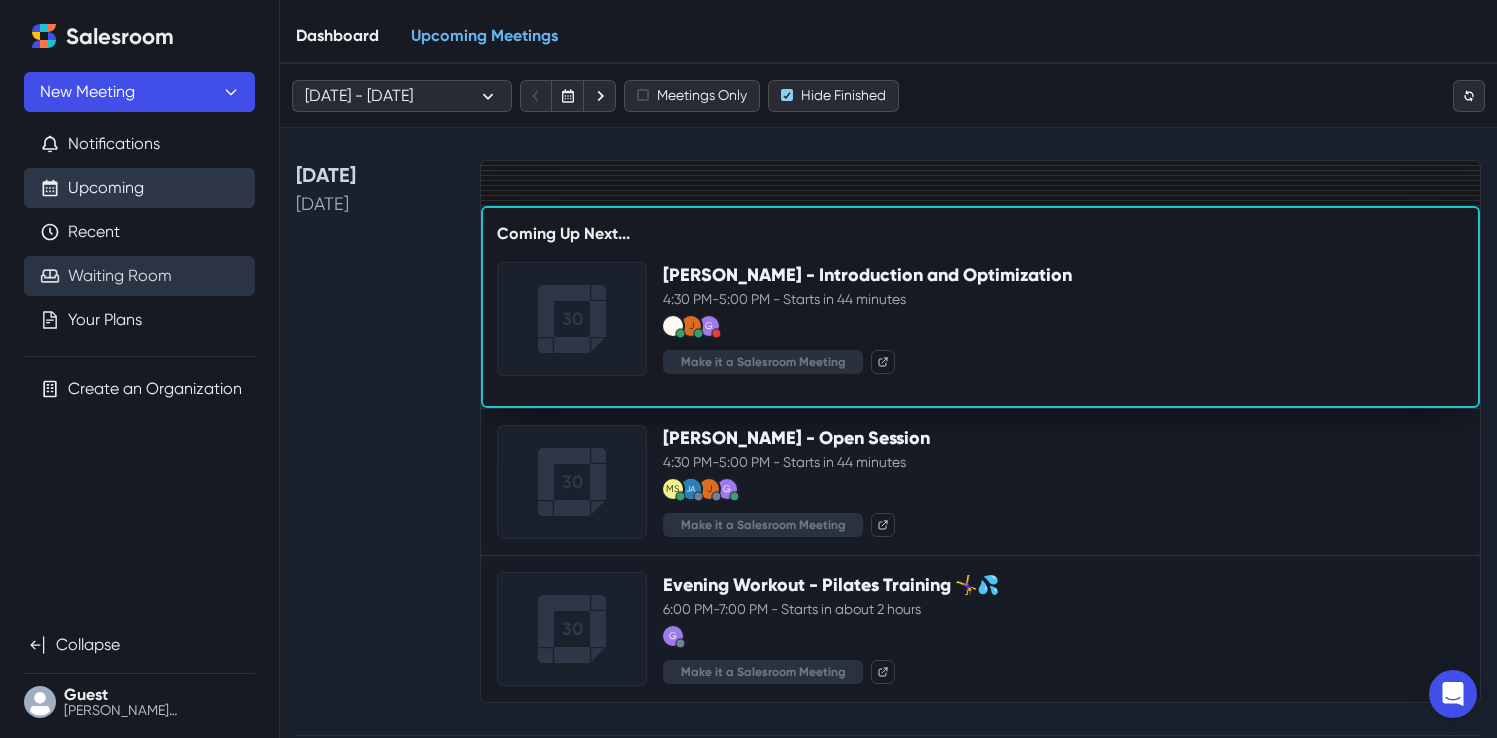 click on "Waiting Room" at bounding box center [120, 276] 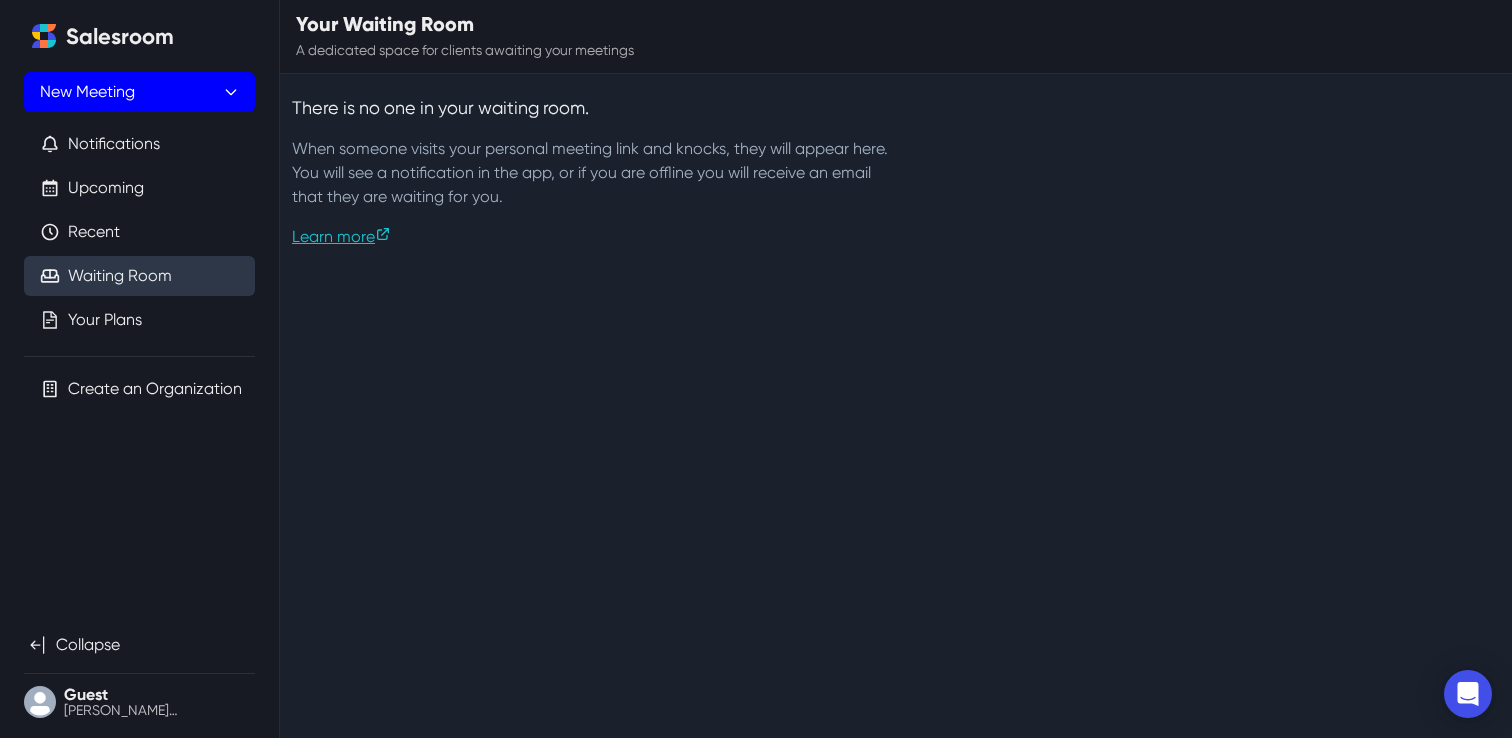 click on "New Meeting" at bounding box center (139, 92) 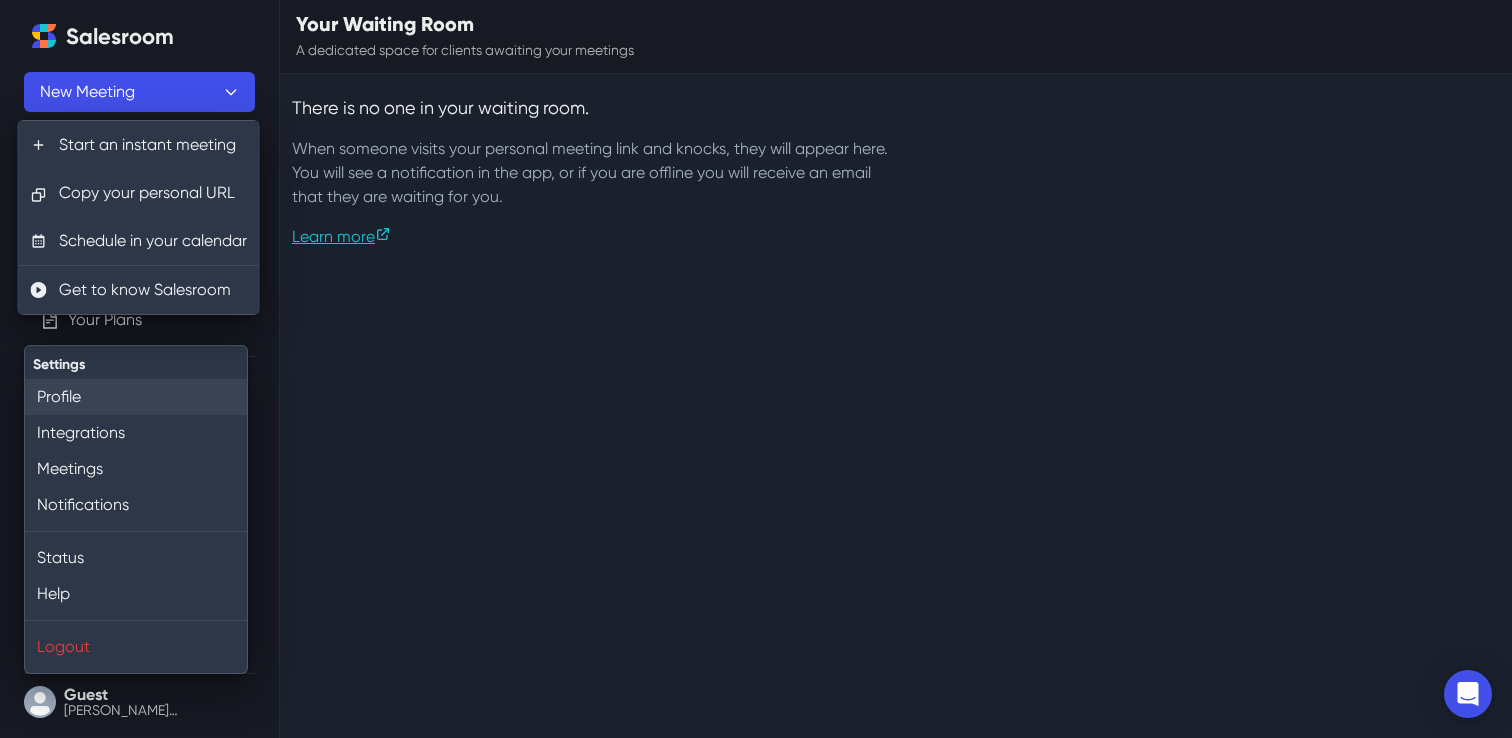 click on "Profile" at bounding box center (136, 397) 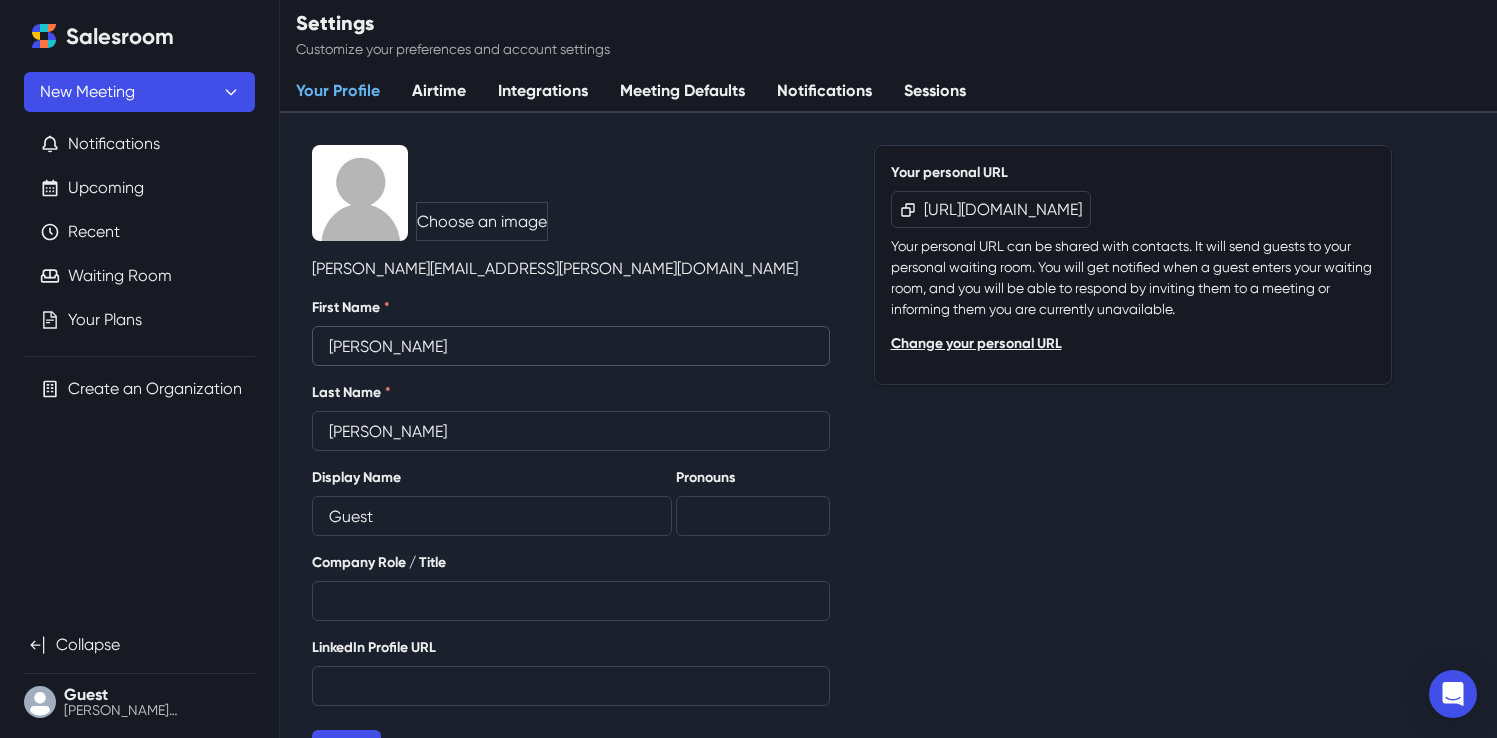 scroll, scrollTop: 0, scrollLeft: 0, axis: both 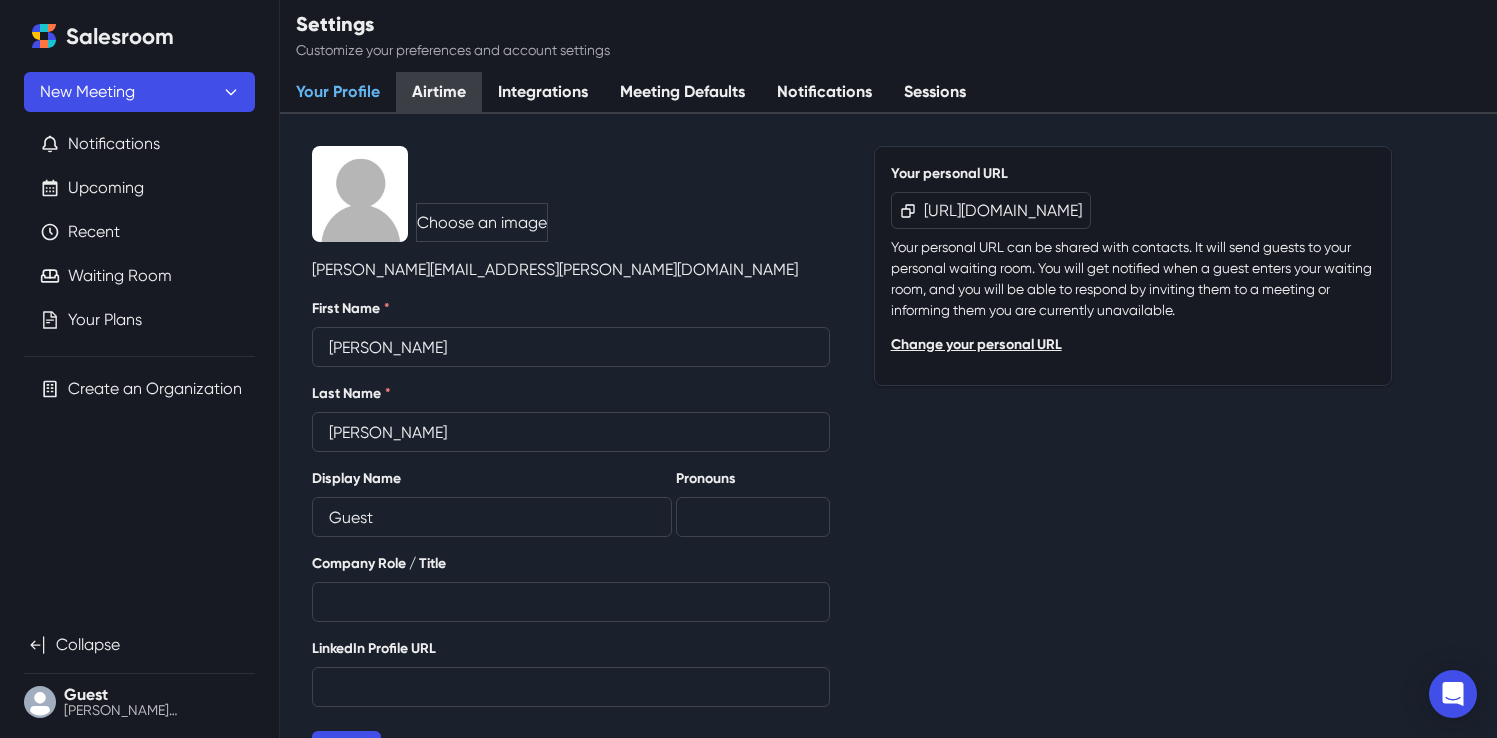 click on "Airtime" at bounding box center [439, 93] 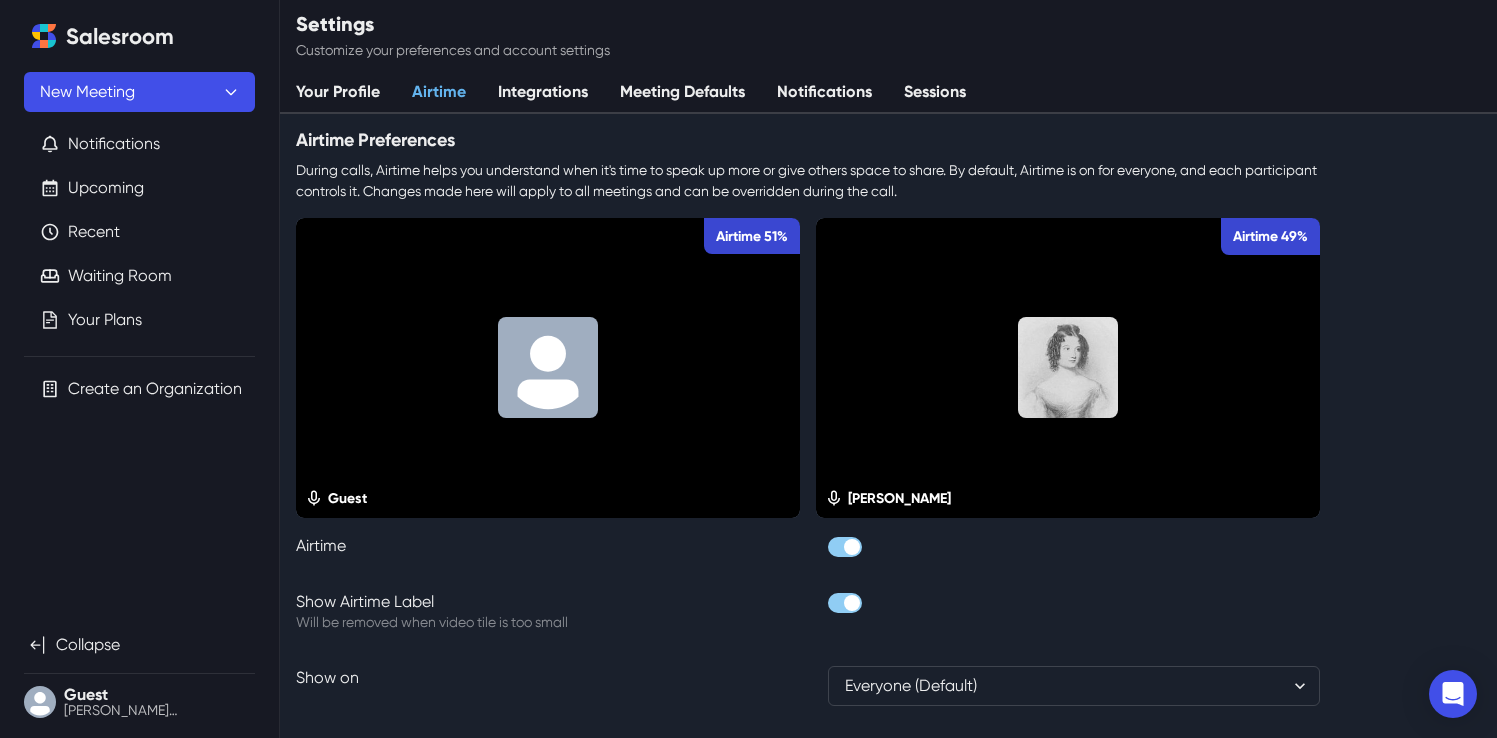 click on "Integrations" at bounding box center [543, 93] 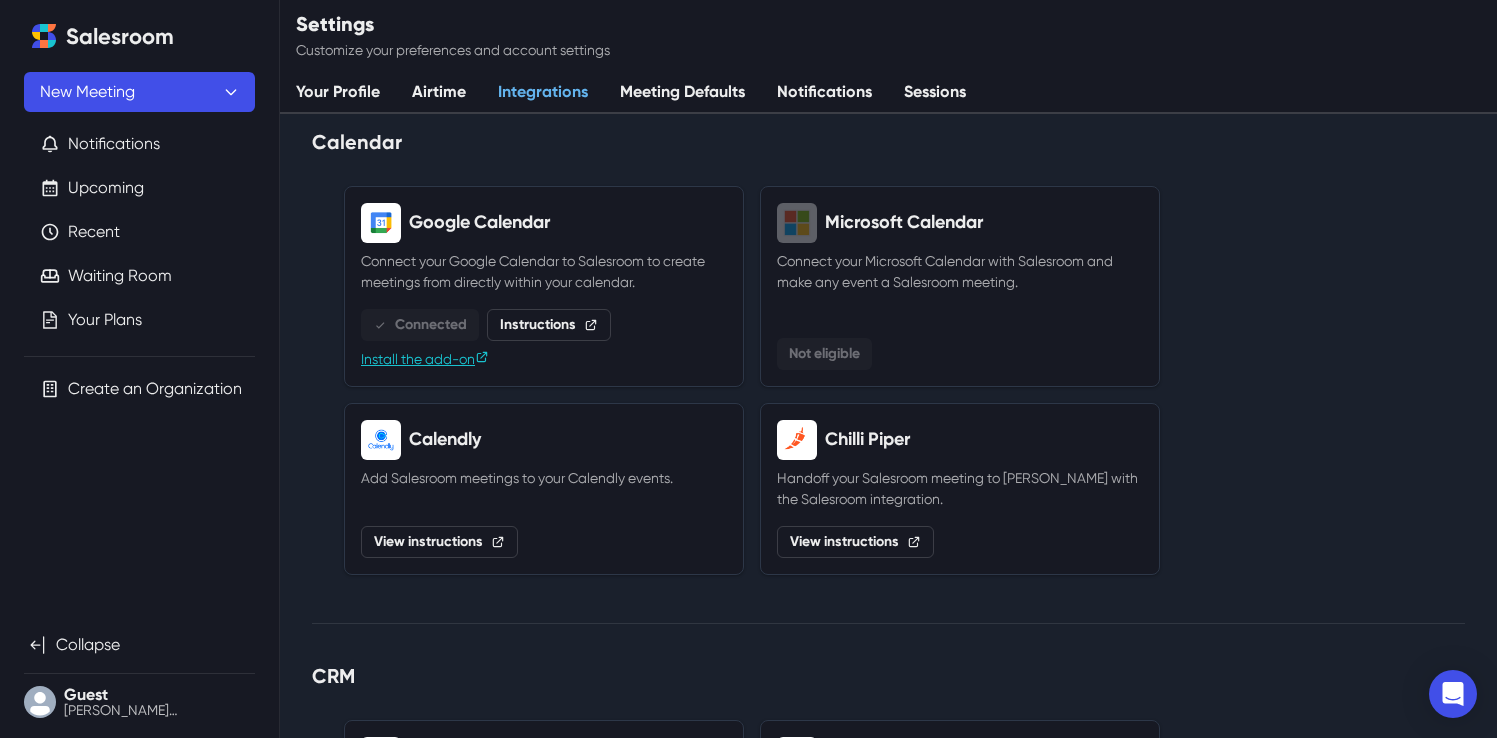 click on "Meeting Defaults" at bounding box center (682, 93) 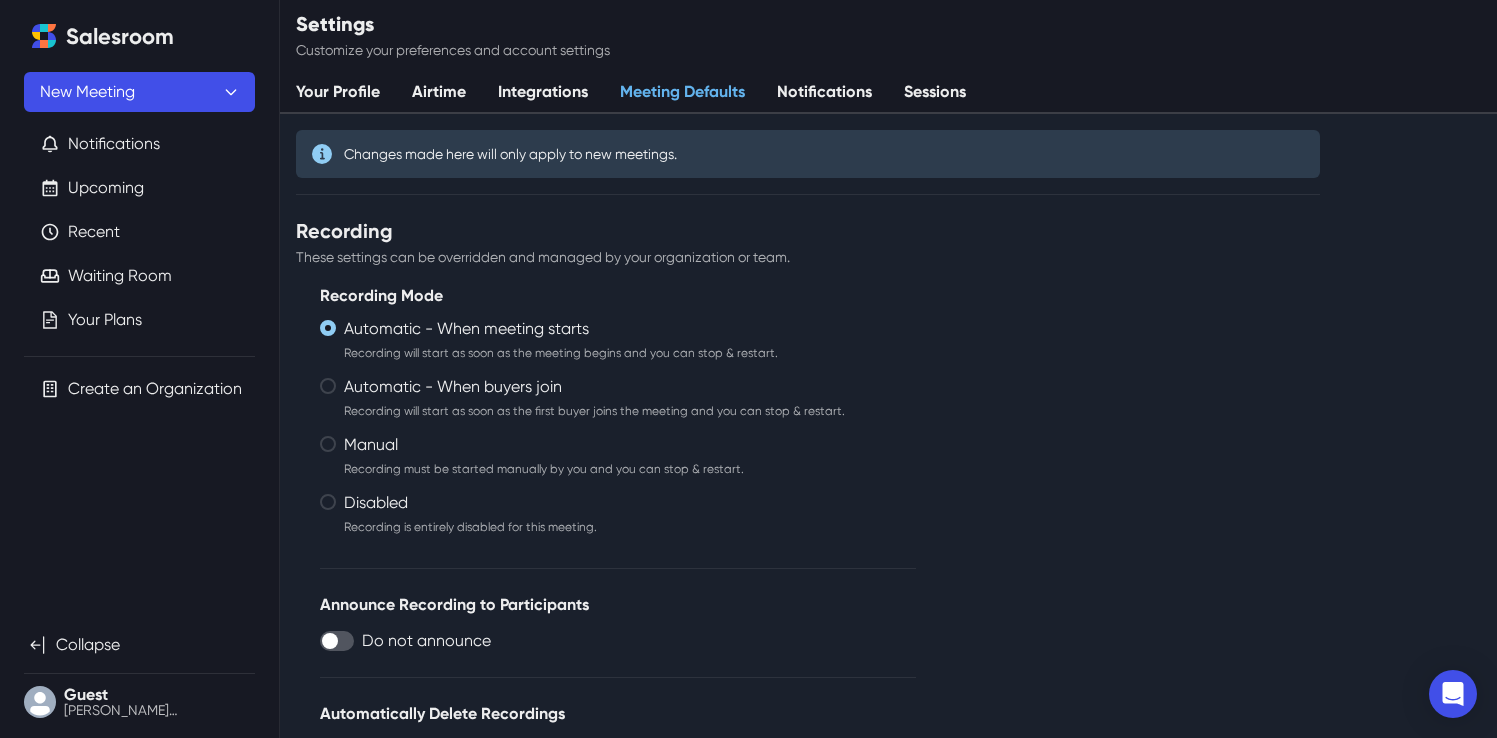 click on "Notifications" at bounding box center [824, 93] 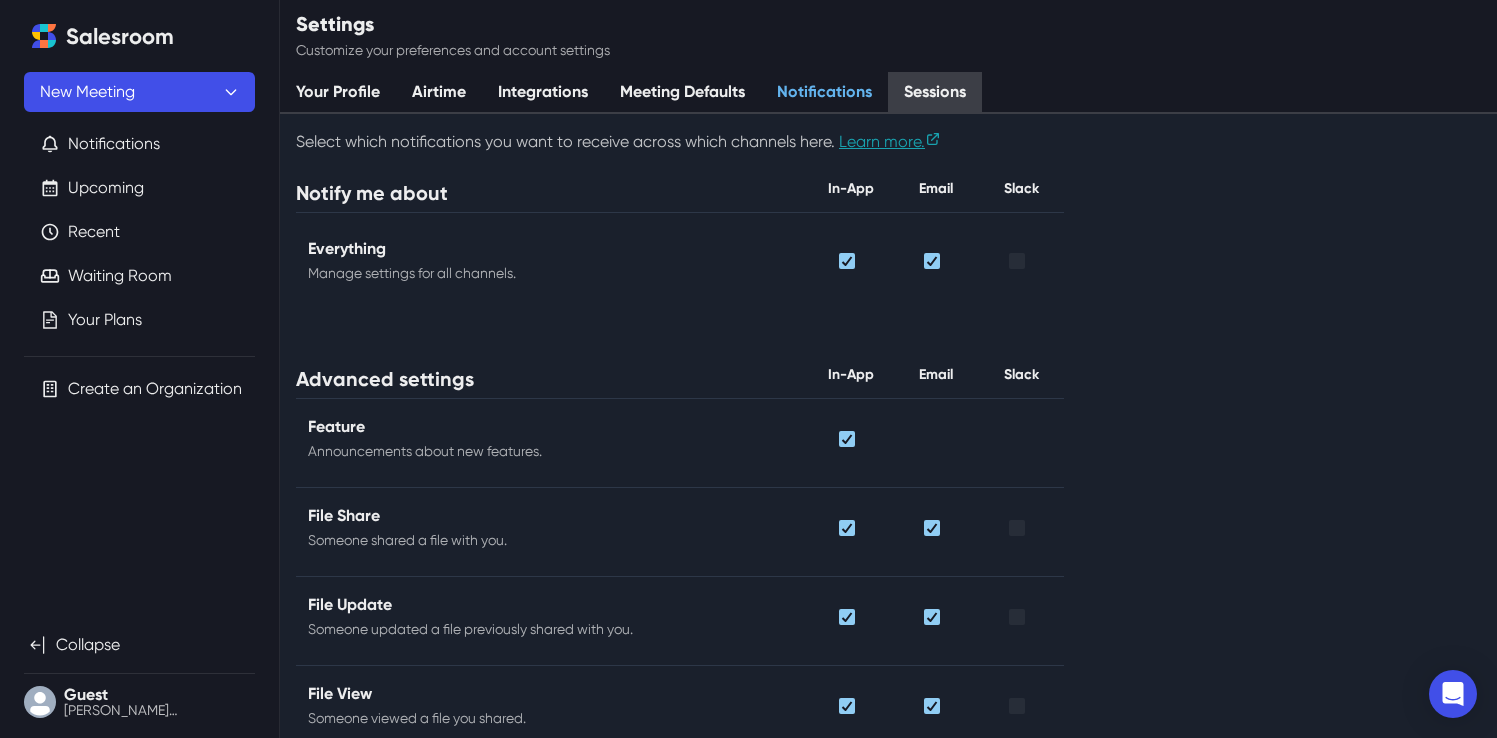 click on "Sessions" at bounding box center [935, 93] 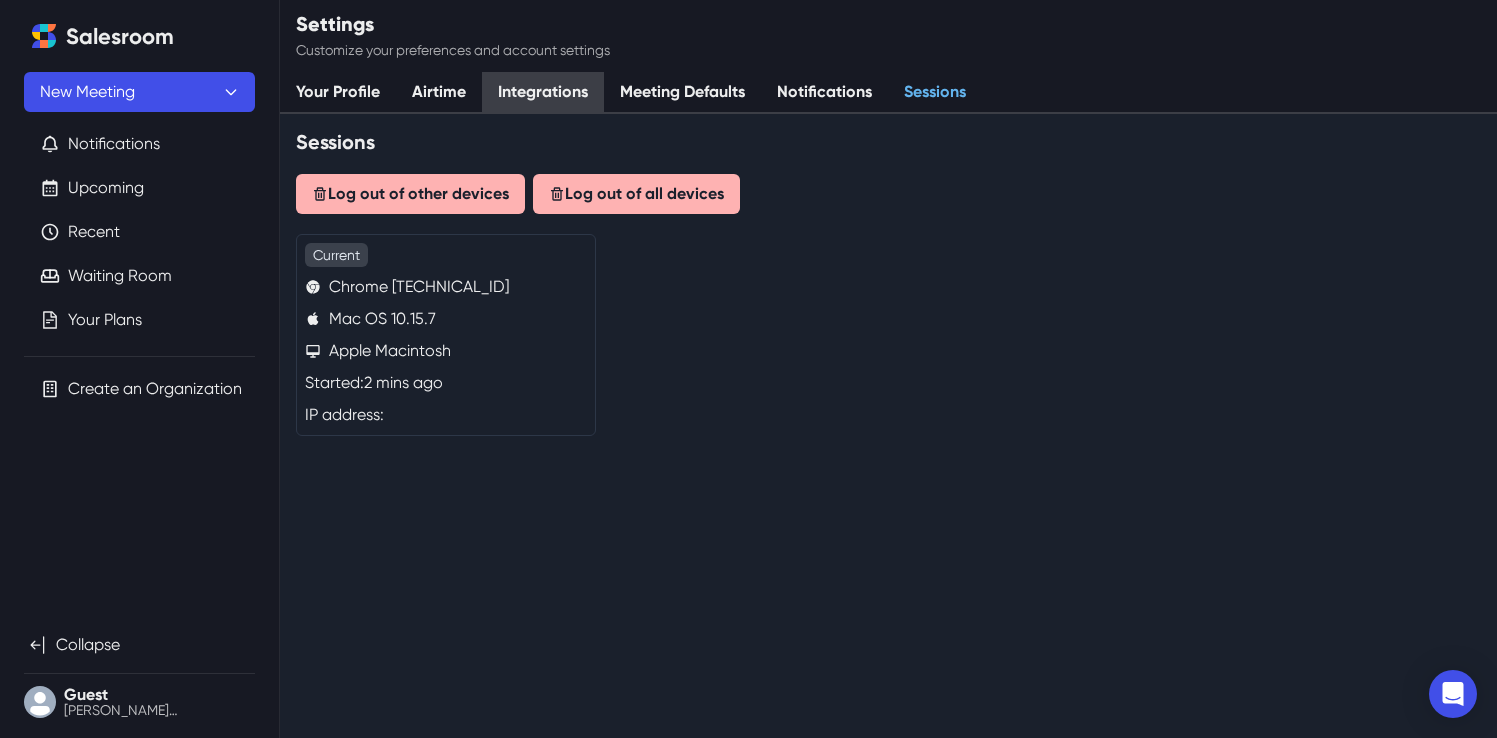 click on "Integrations" at bounding box center [543, 93] 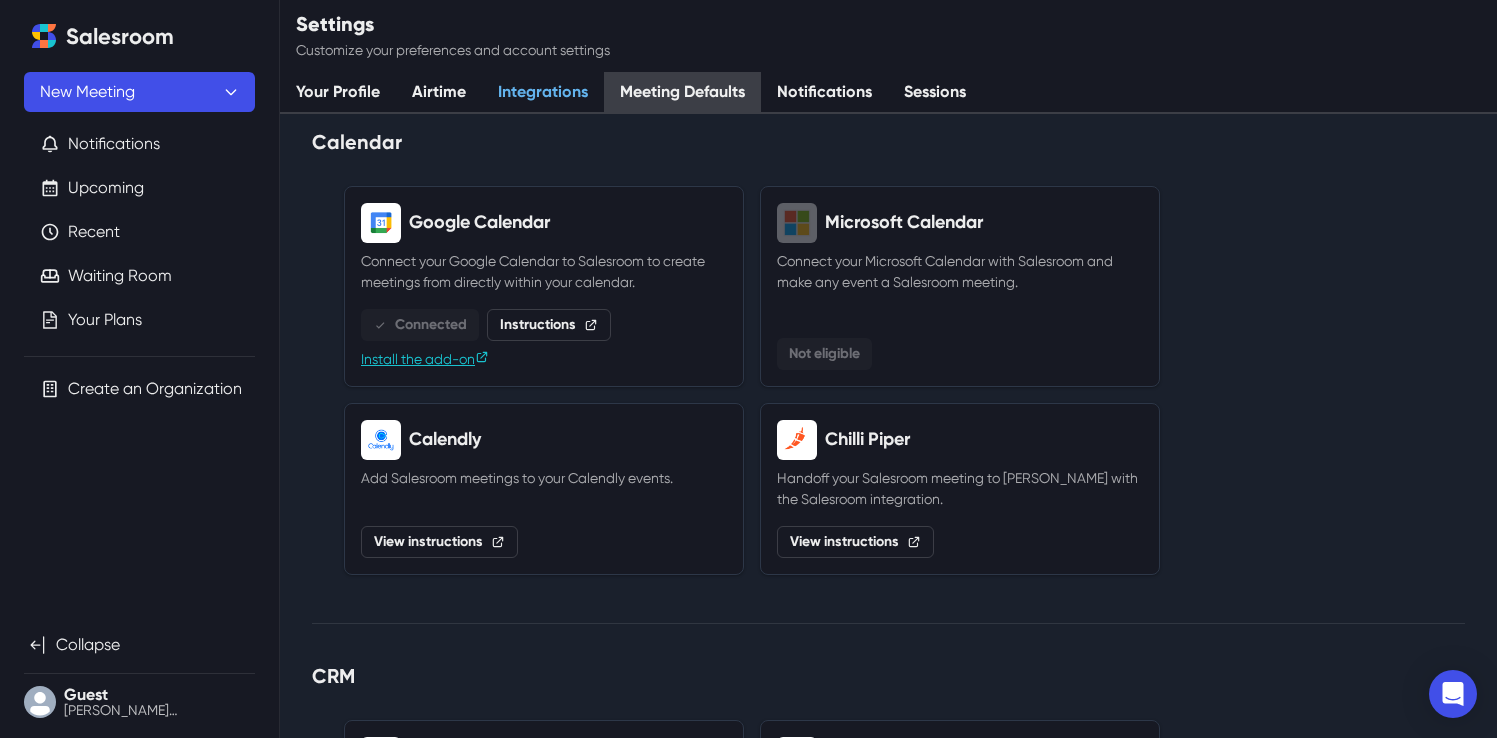 click on "Meeting Defaults" at bounding box center [682, 93] 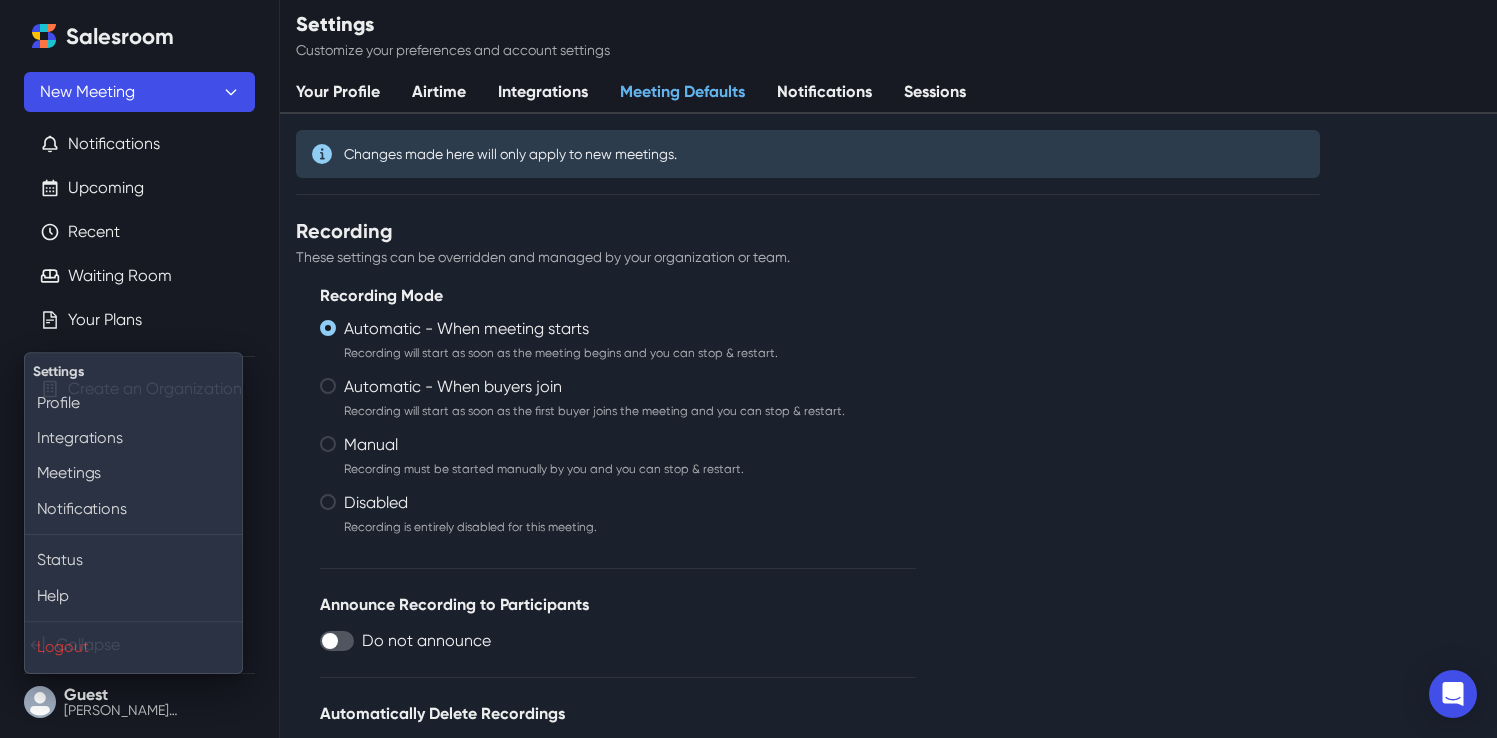 click on "Guest [PERSON_NAME][EMAIL_ADDRESS][PERSON_NAME][DOMAIN_NAME]" at bounding box center [139, 702] 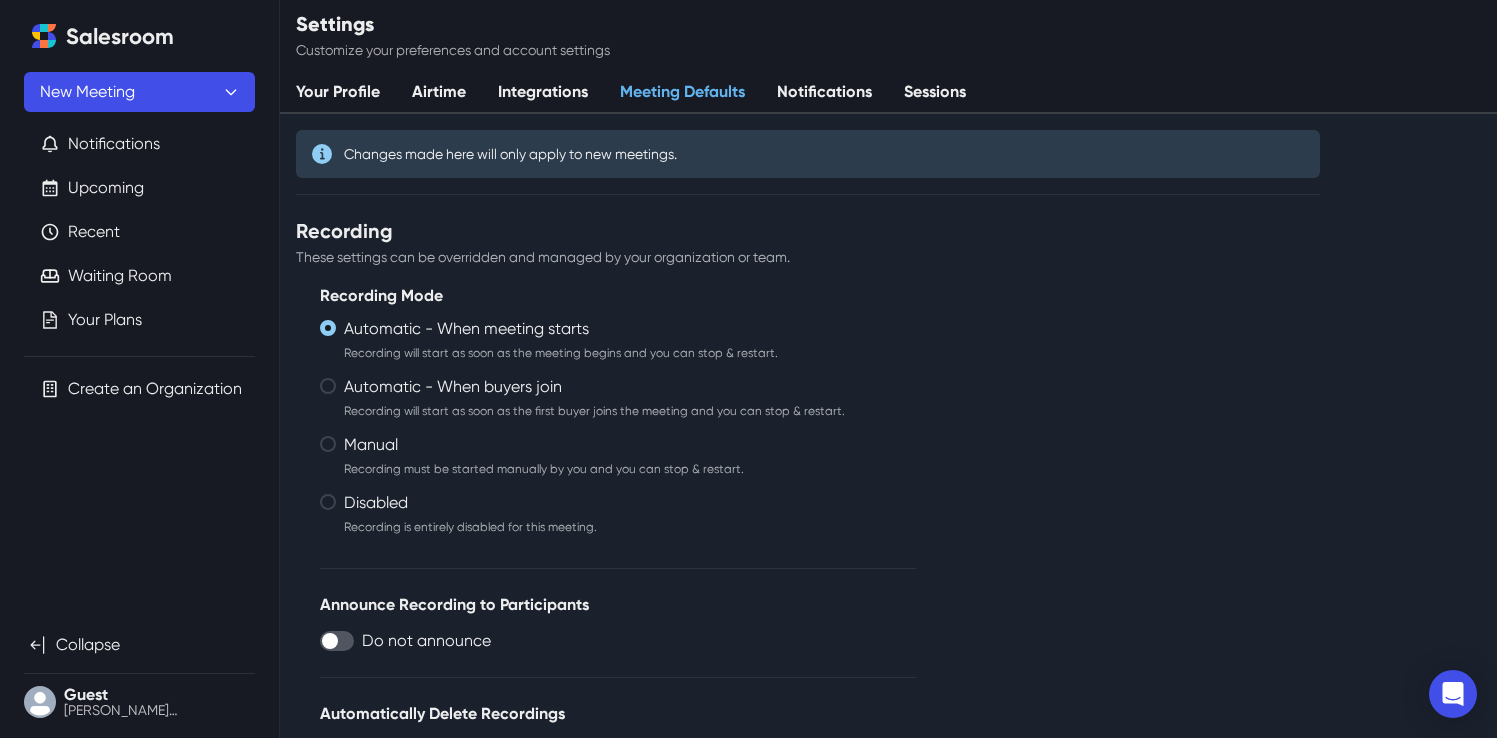 click on "Guest [PERSON_NAME][EMAIL_ADDRESS][PERSON_NAME][DOMAIN_NAME]" at bounding box center (139, 702) 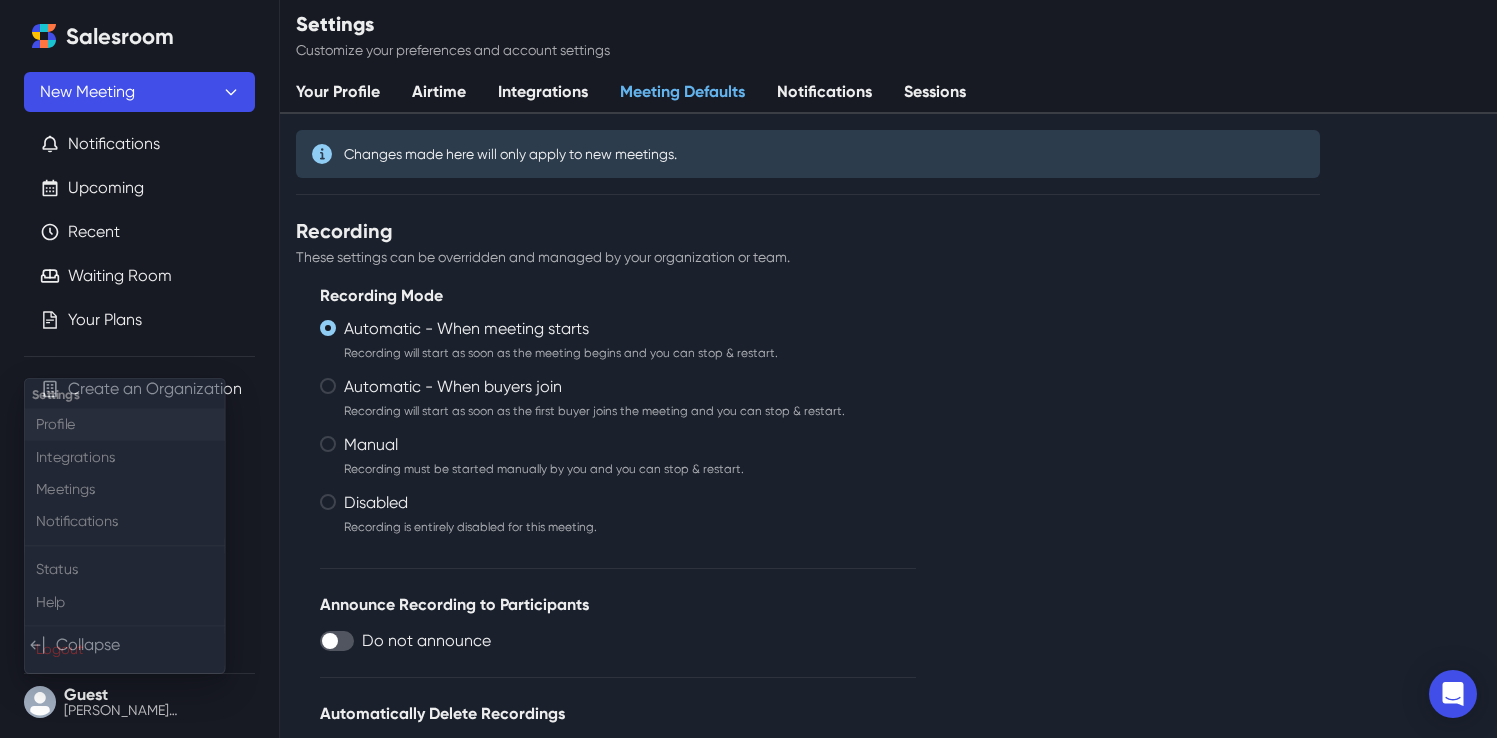 click on "Guest [PERSON_NAME][EMAIL_ADDRESS][PERSON_NAME][DOMAIN_NAME]" at bounding box center [139, 702] 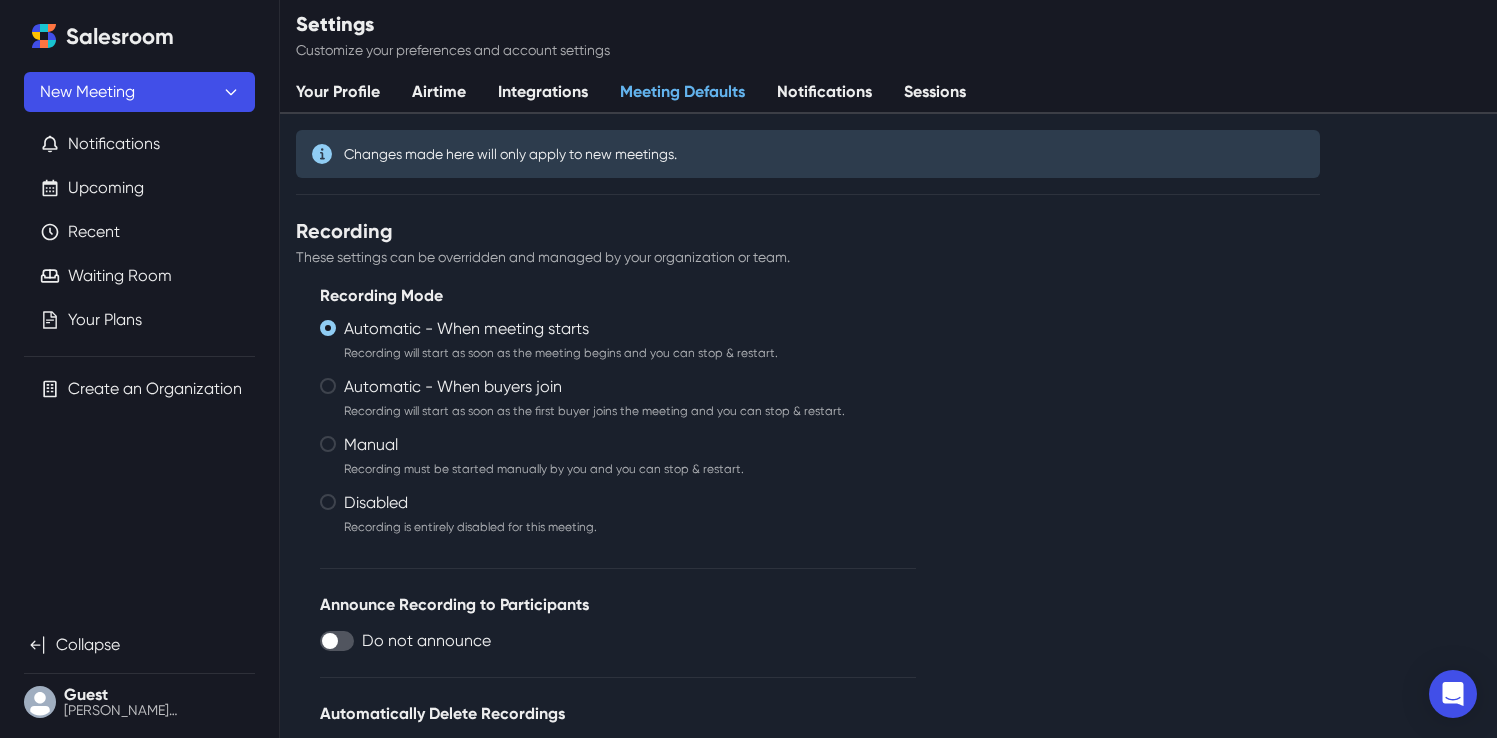 click on "Guest [PERSON_NAME][EMAIL_ADDRESS][PERSON_NAME][DOMAIN_NAME]" at bounding box center [139, 702] 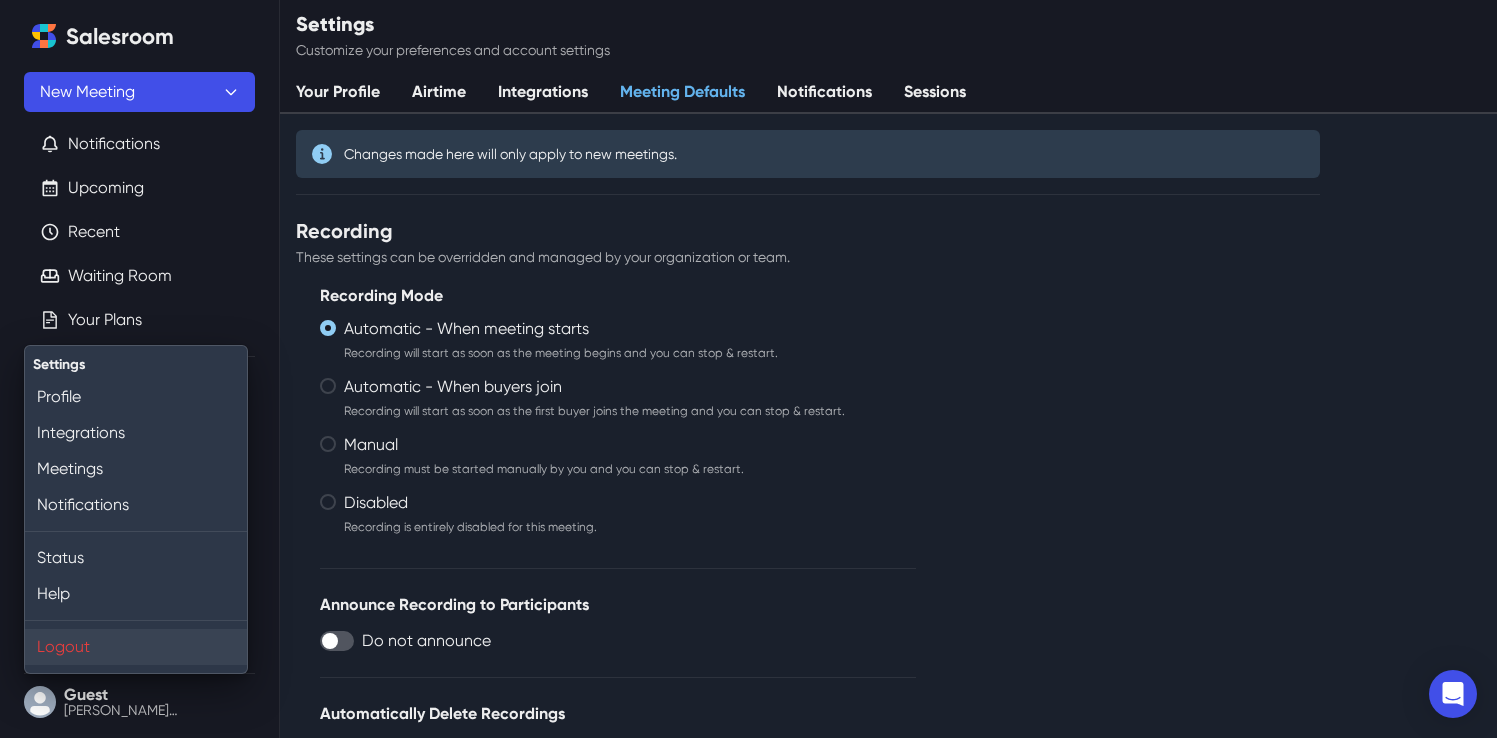 click on "Logout" at bounding box center [136, 647] 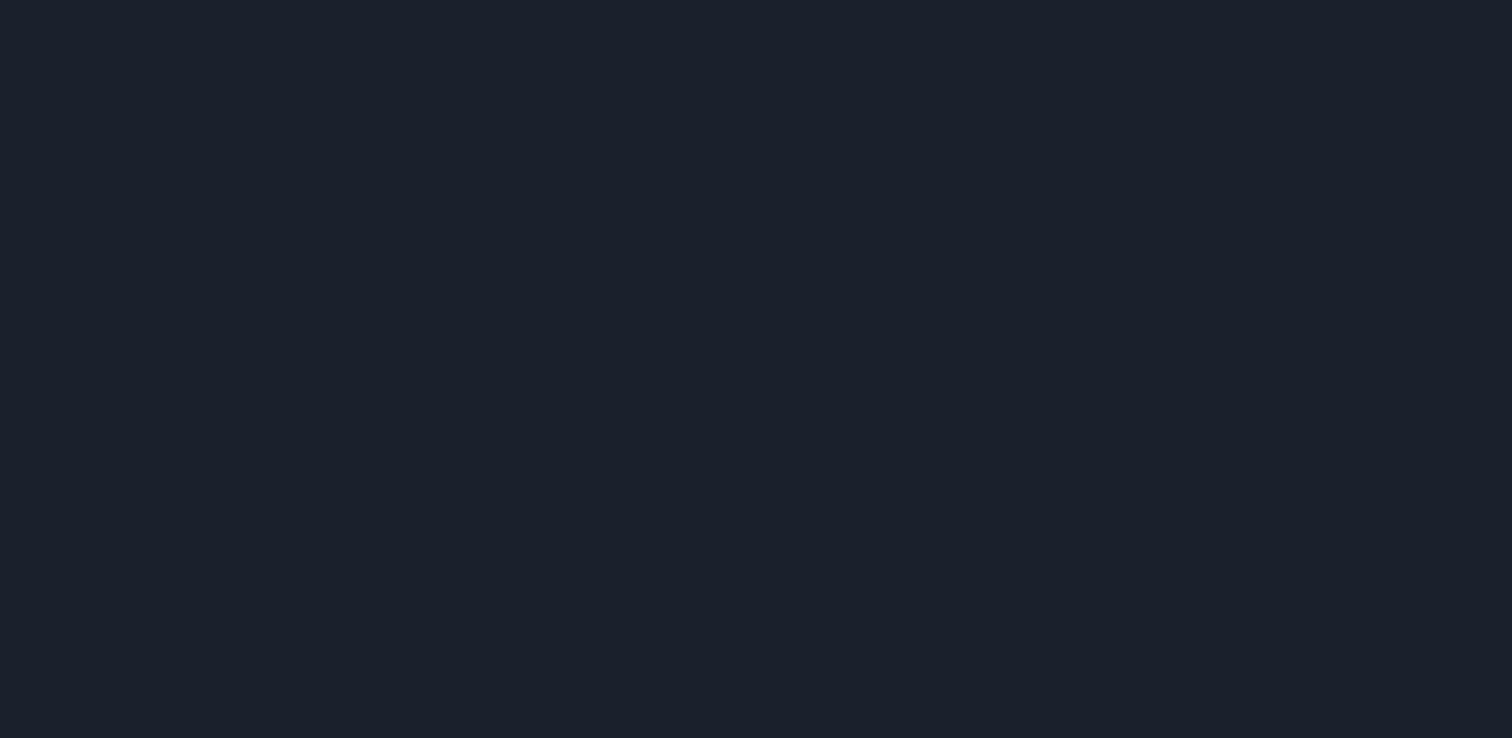 scroll, scrollTop: 0, scrollLeft: 0, axis: both 